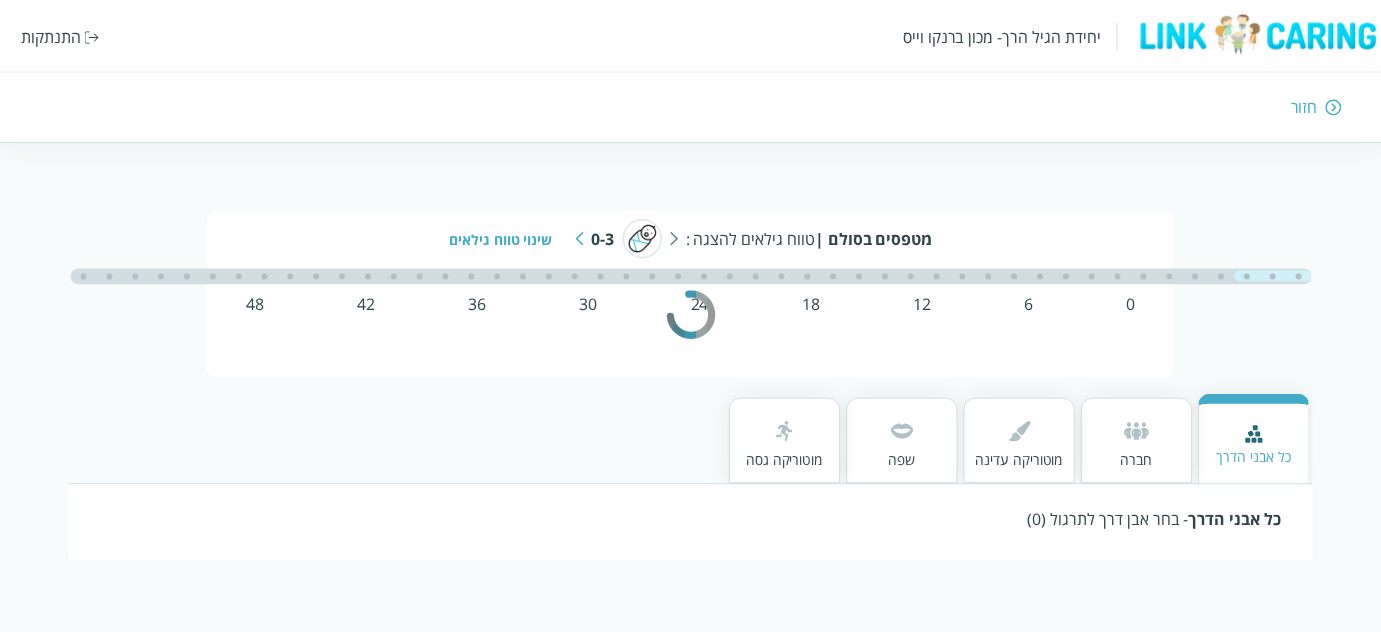 scroll, scrollTop: 0, scrollLeft: 0, axis: both 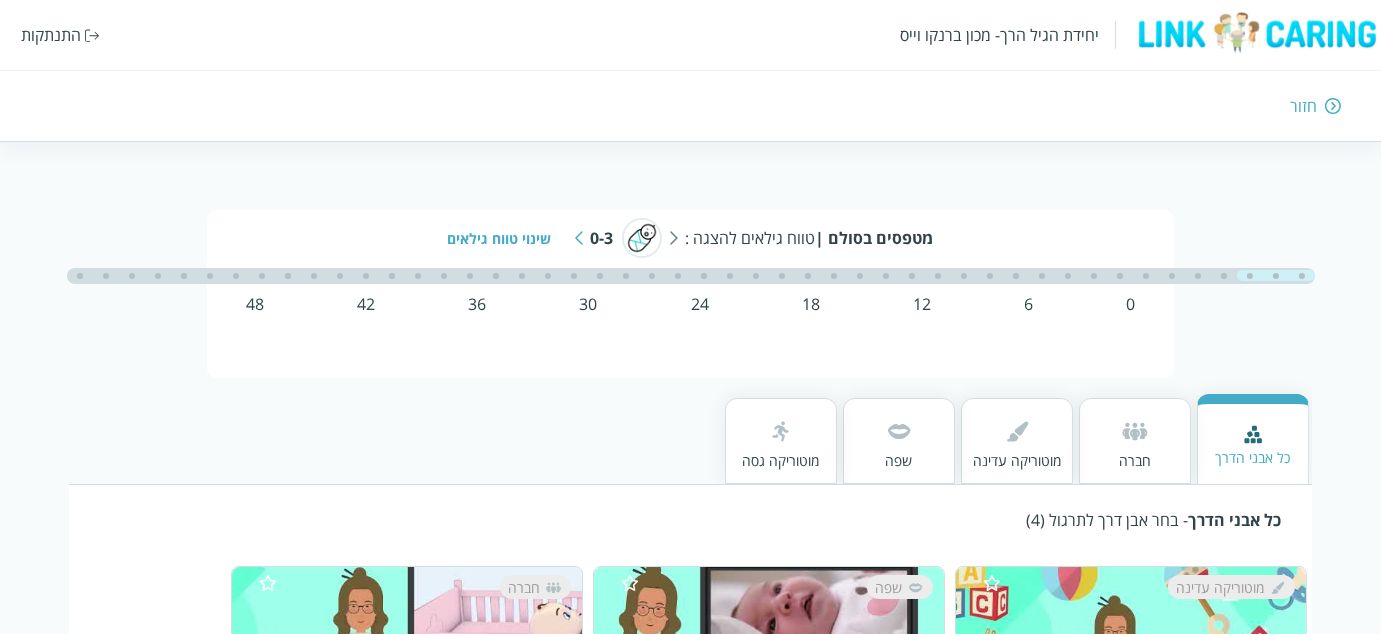 click at bounding box center [1135, 431] 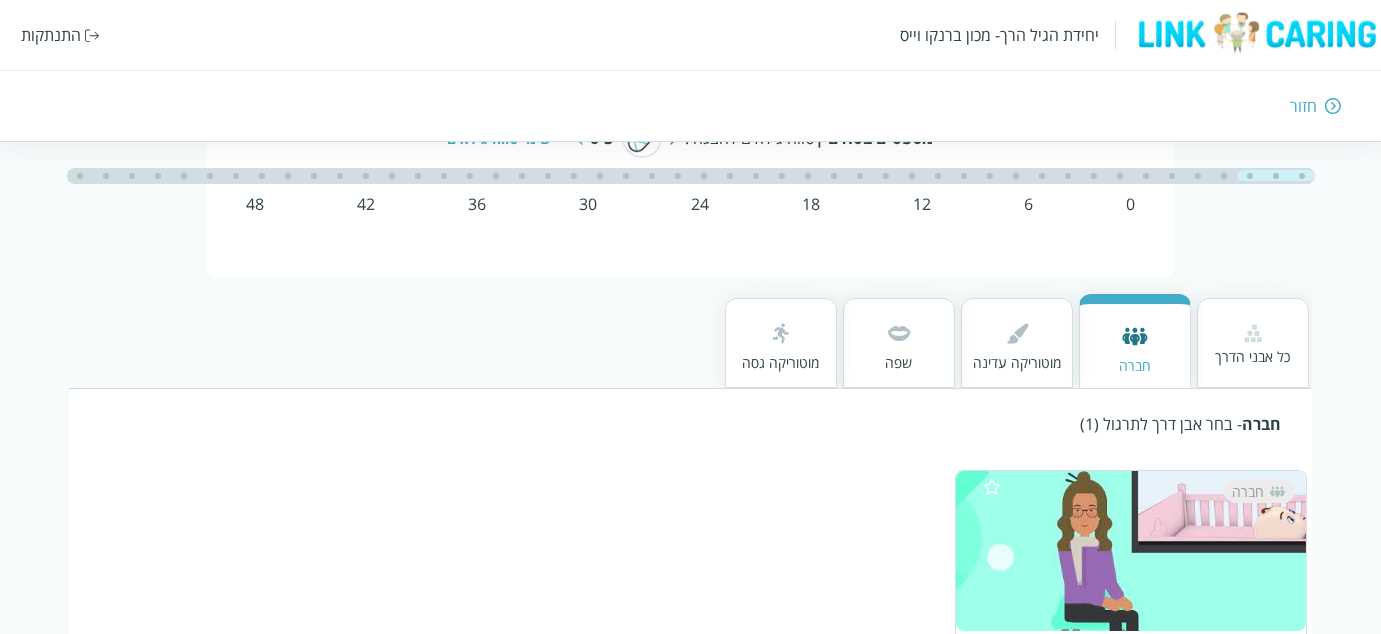 scroll, scrollTop: 0, scrollLeft: 0, axis: both 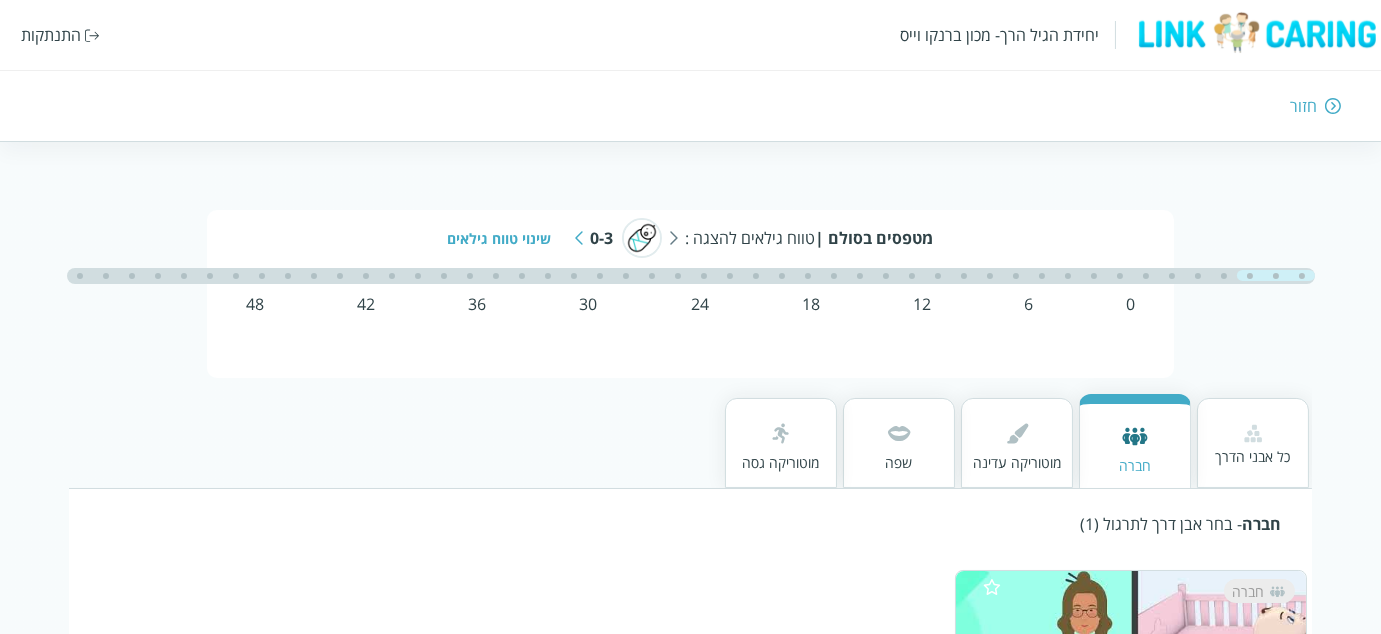 click on "מטפסים בסולם |  טווח גילאים להצגה : [AGE_RANGE] שינוי טווח גילאים" at bounding box center [691, 238] 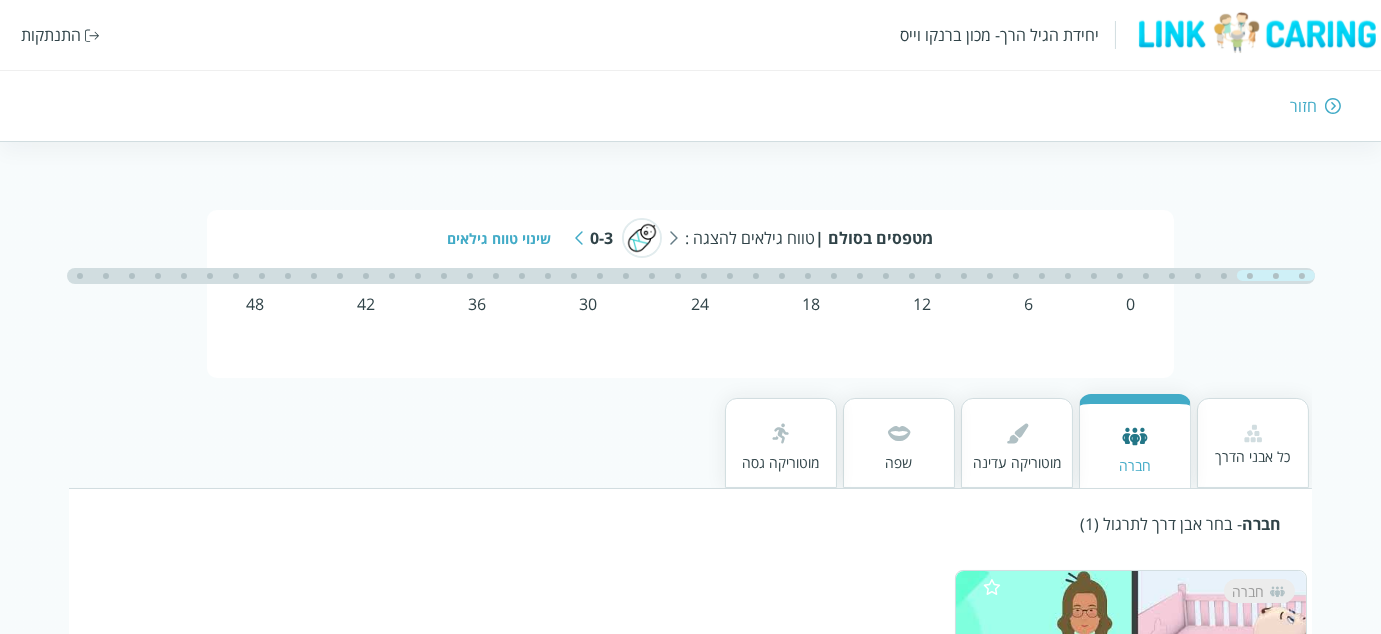 click at bounding box center (579, 238) 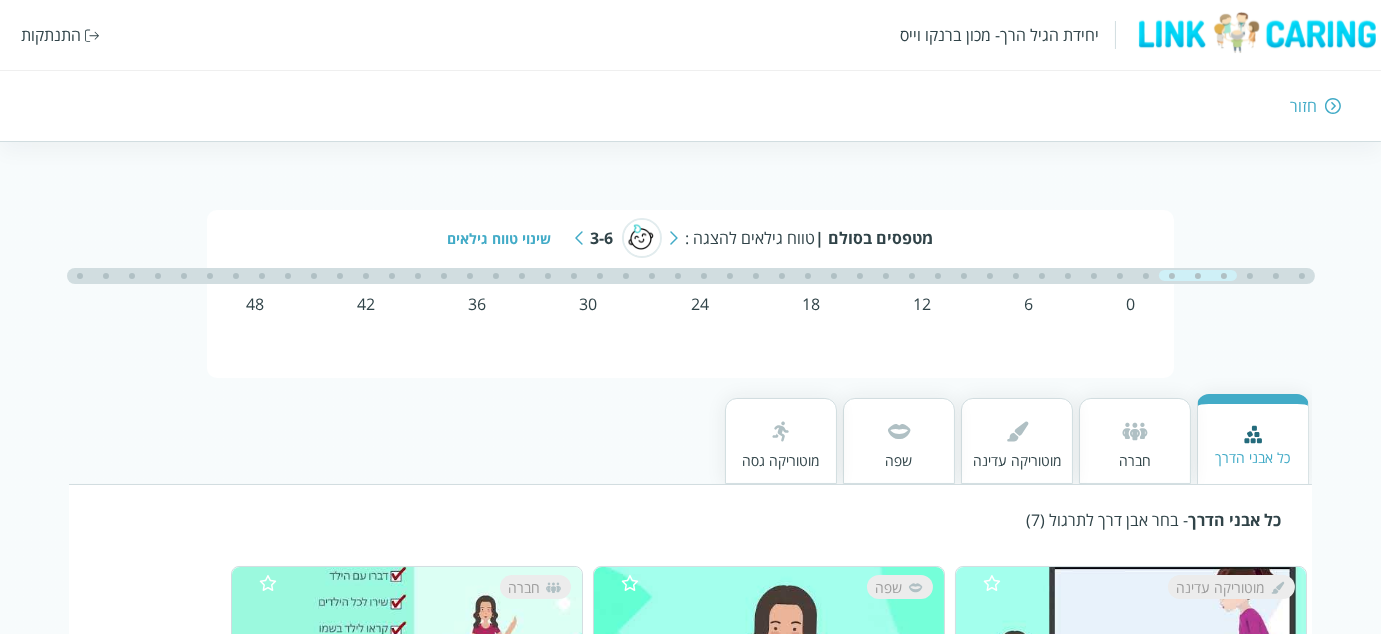 click at bounding box center (1135, 431) 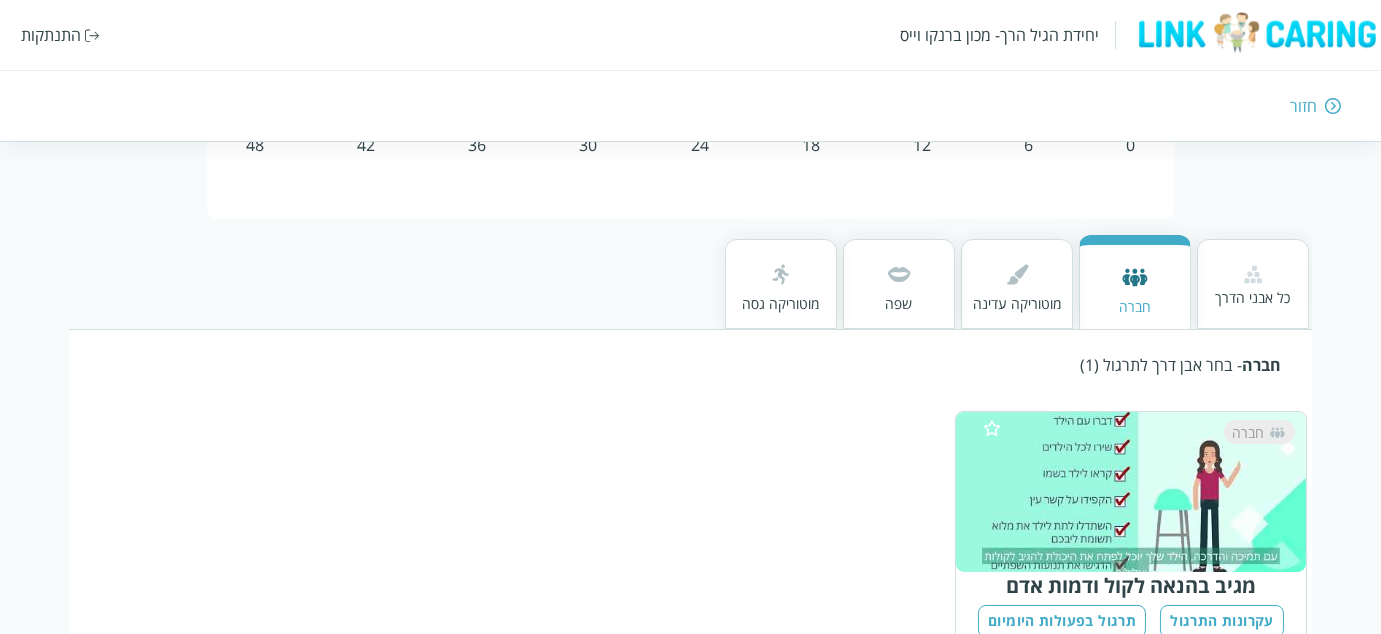 scroll, scrollTop: 127, scrollLeft: 0, axis: vertical 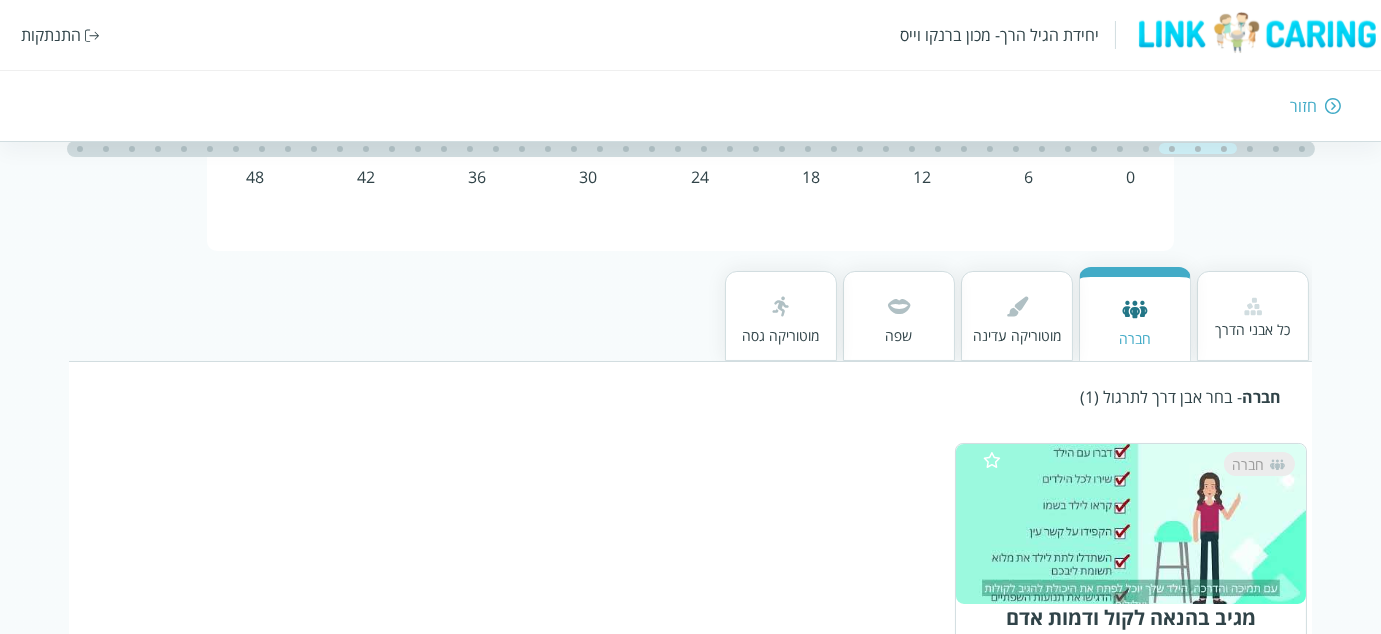 click on "שפה" at bounding box center [899, 335] 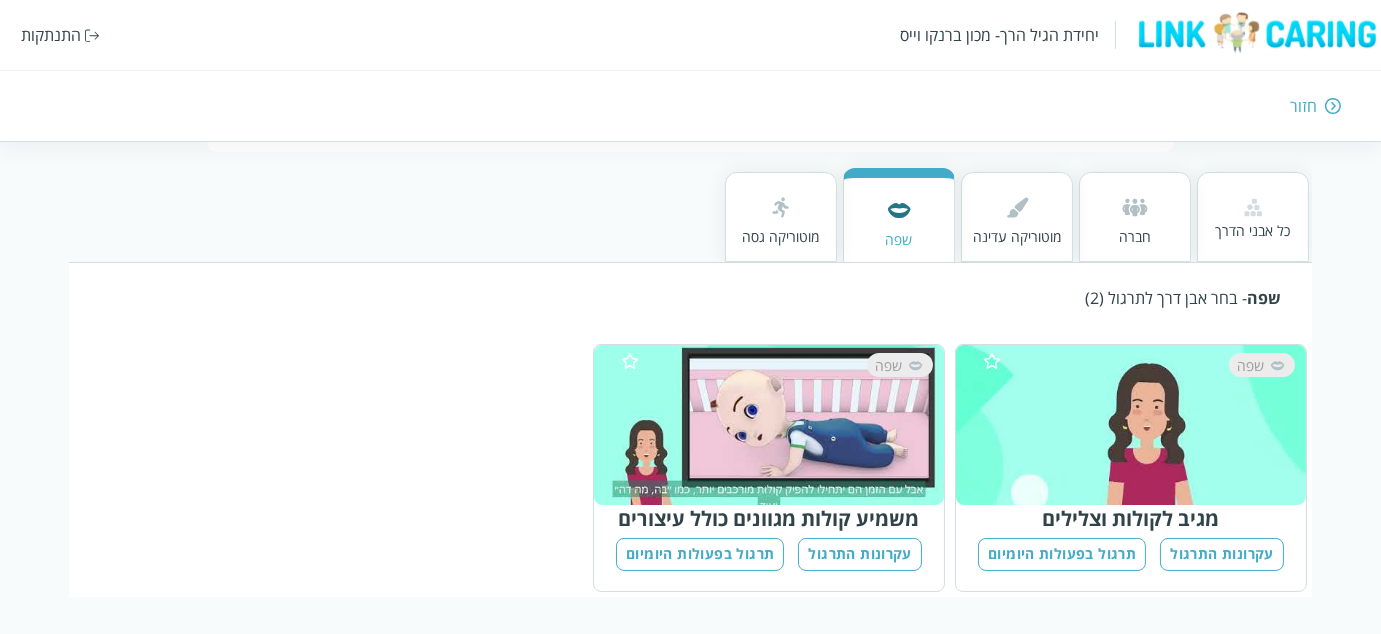scroll, scrollTop: 26, scrollLeft: 0, axis: vertical 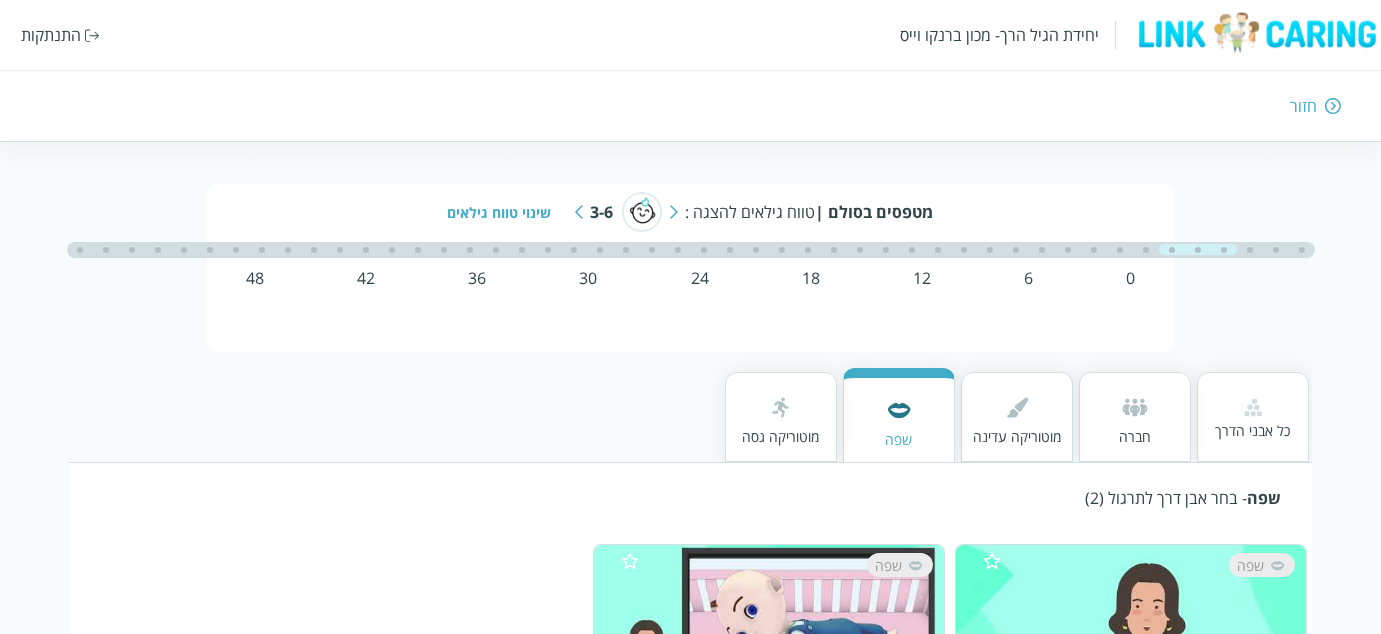 click on "מטפסים בסולם |  טווח גילאים להצגה : [AGE_RANGE] שינוי טווח גילאים" at bounding box center [691, 212] 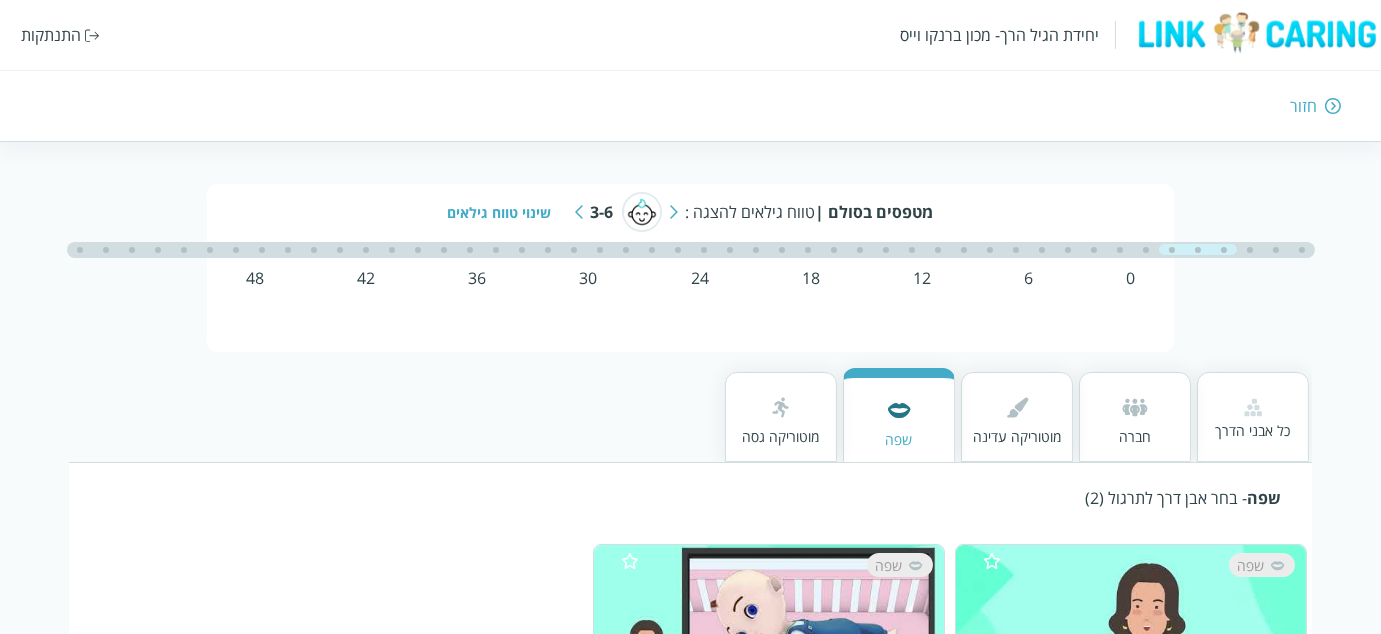 click at bounding box center [579, 212] 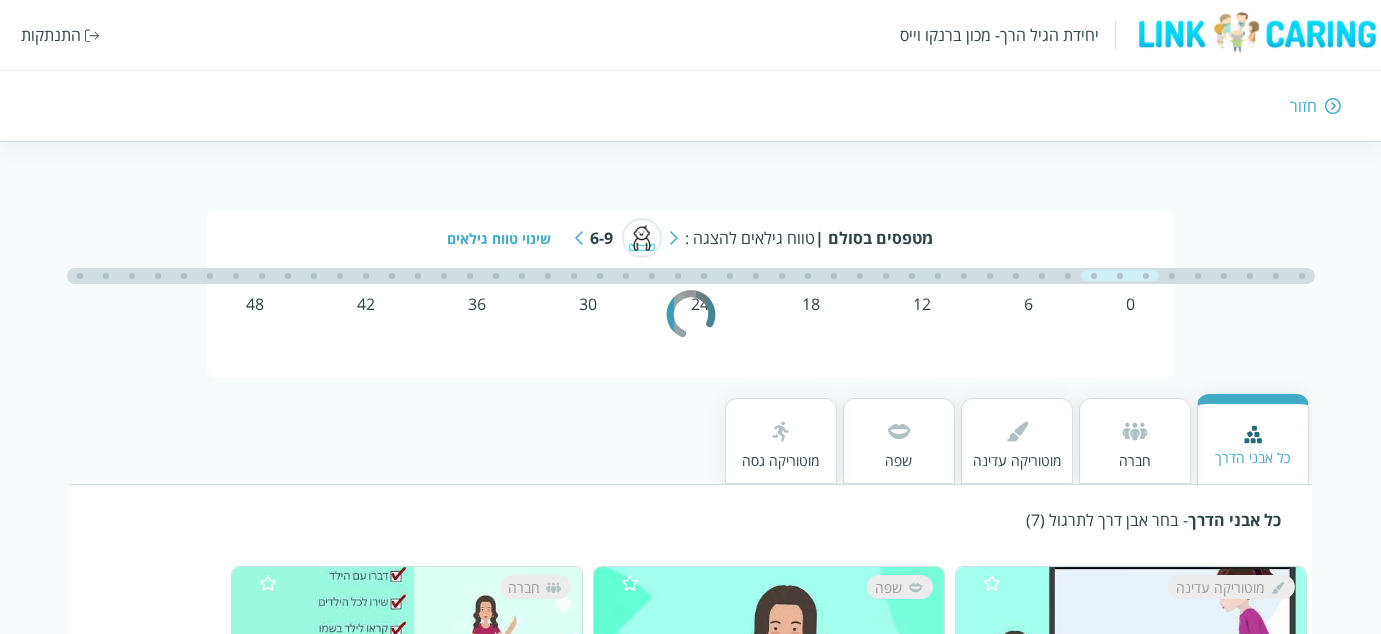 scroll, scrollTop: 100, scrollLeft: 0, axis: vertical 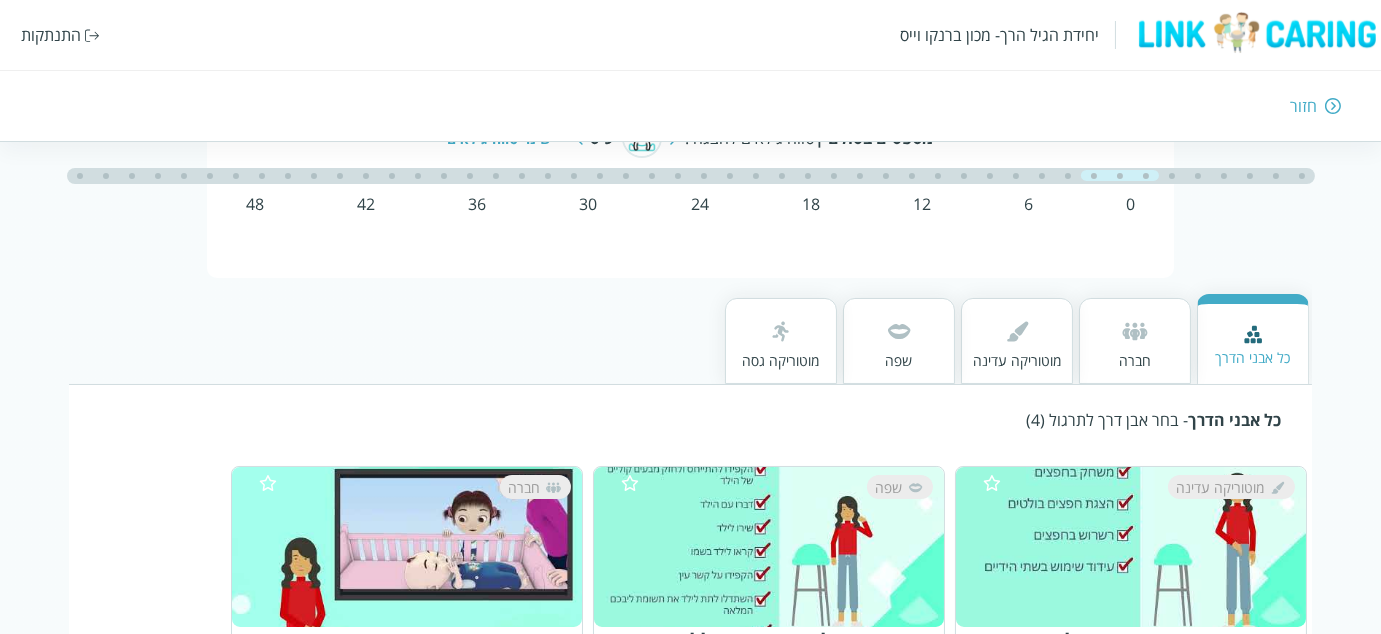 click on "חברה" at bounding box center [1135, 360] 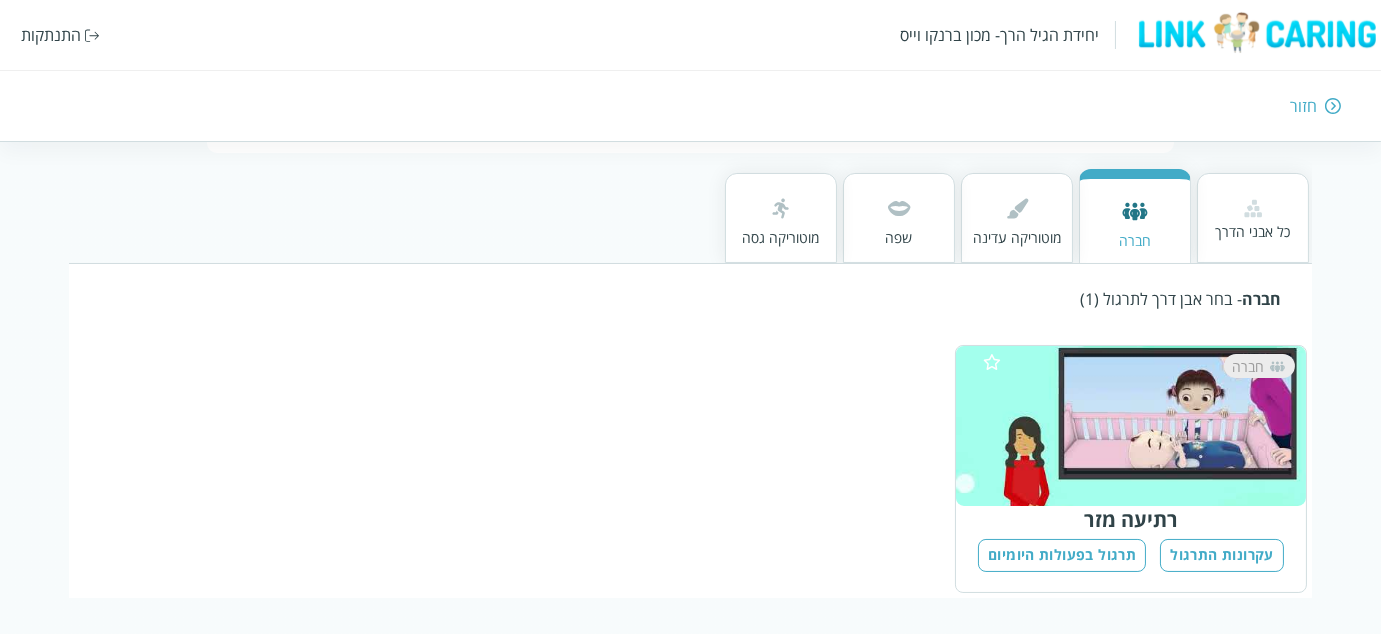 scroll, scrollTop: 226, scrollLeft: 0, axis: vertical 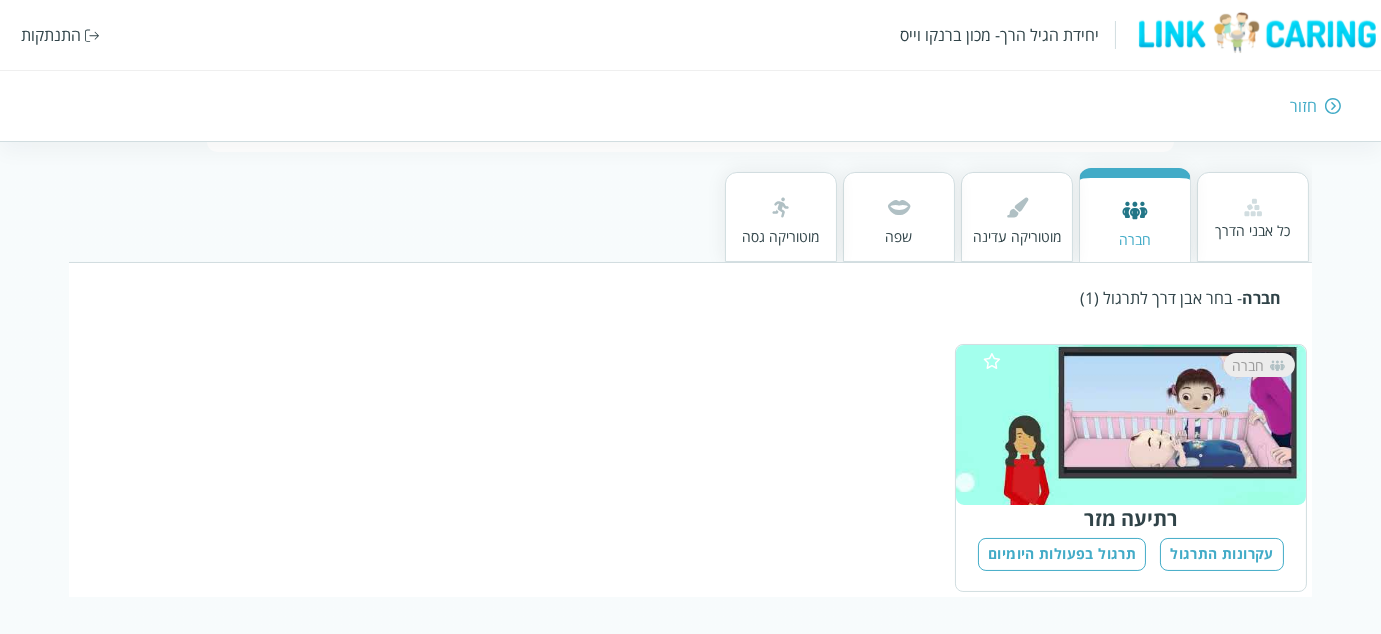 click at bounding box center [899, 207] 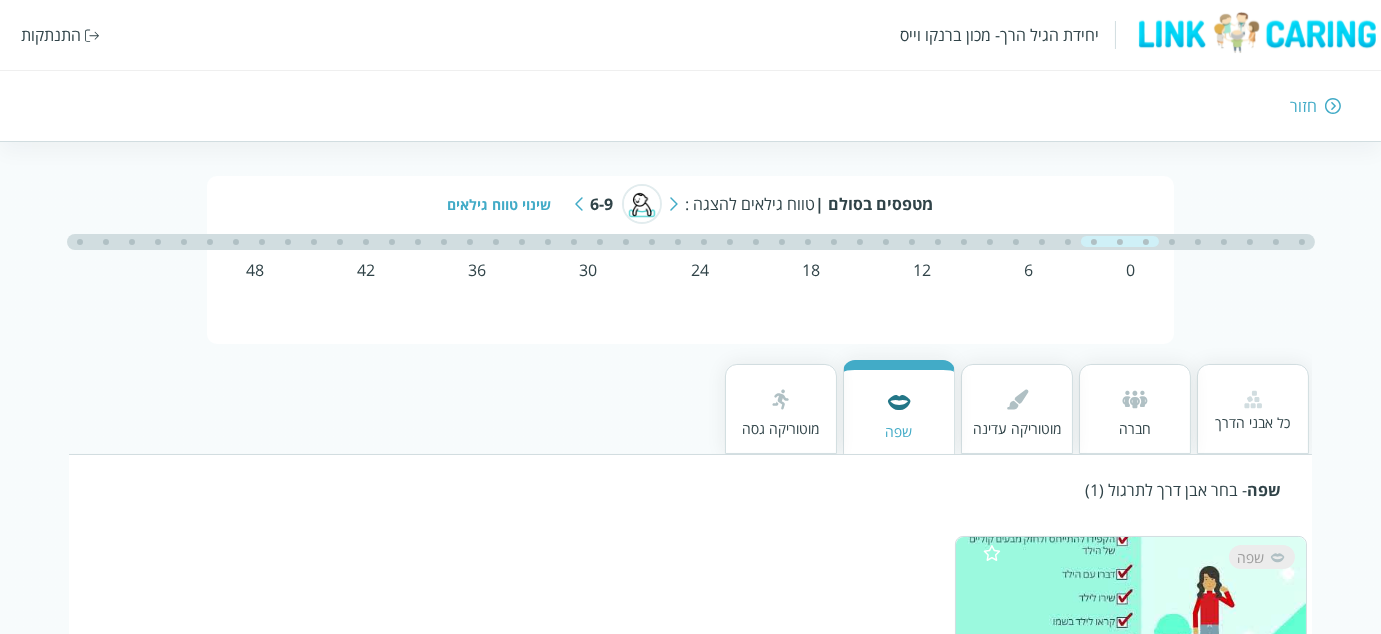 scroll, scrollTop: 26, scrollLeft: 0, axis: vertical 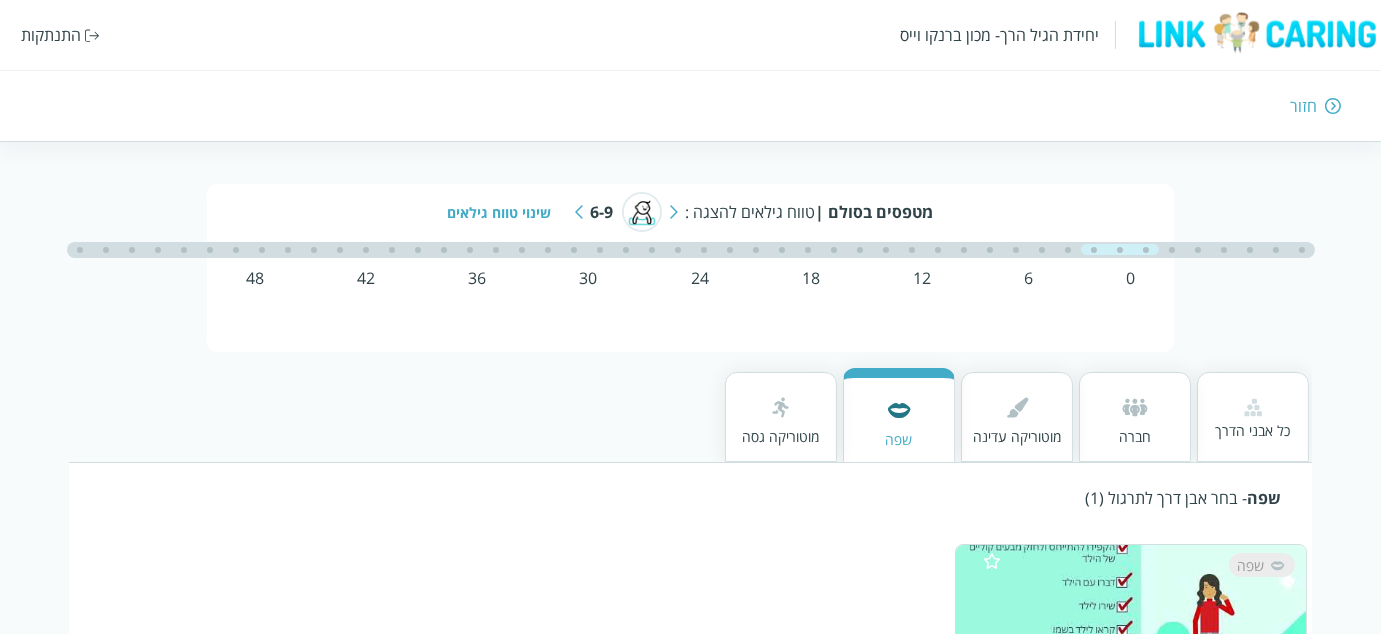 click at bounding box center [579, 212] 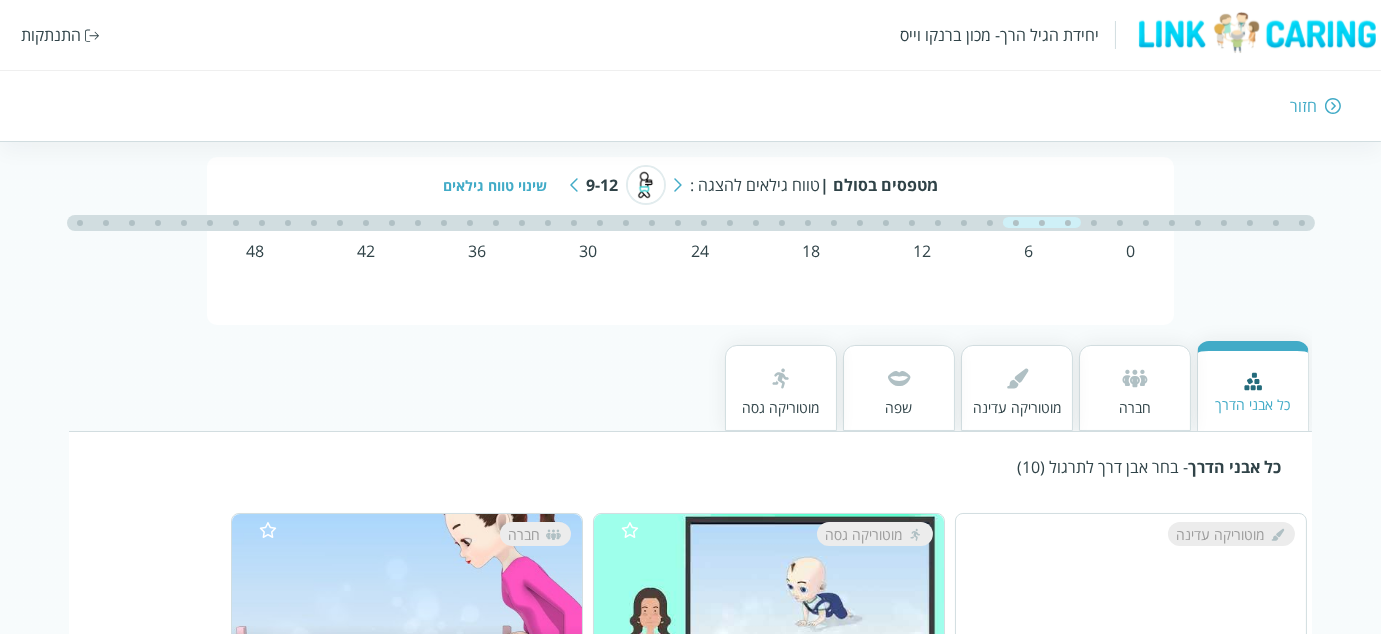 scroll, scrollTop: 100, scrollLeft: 0, axis: vertical 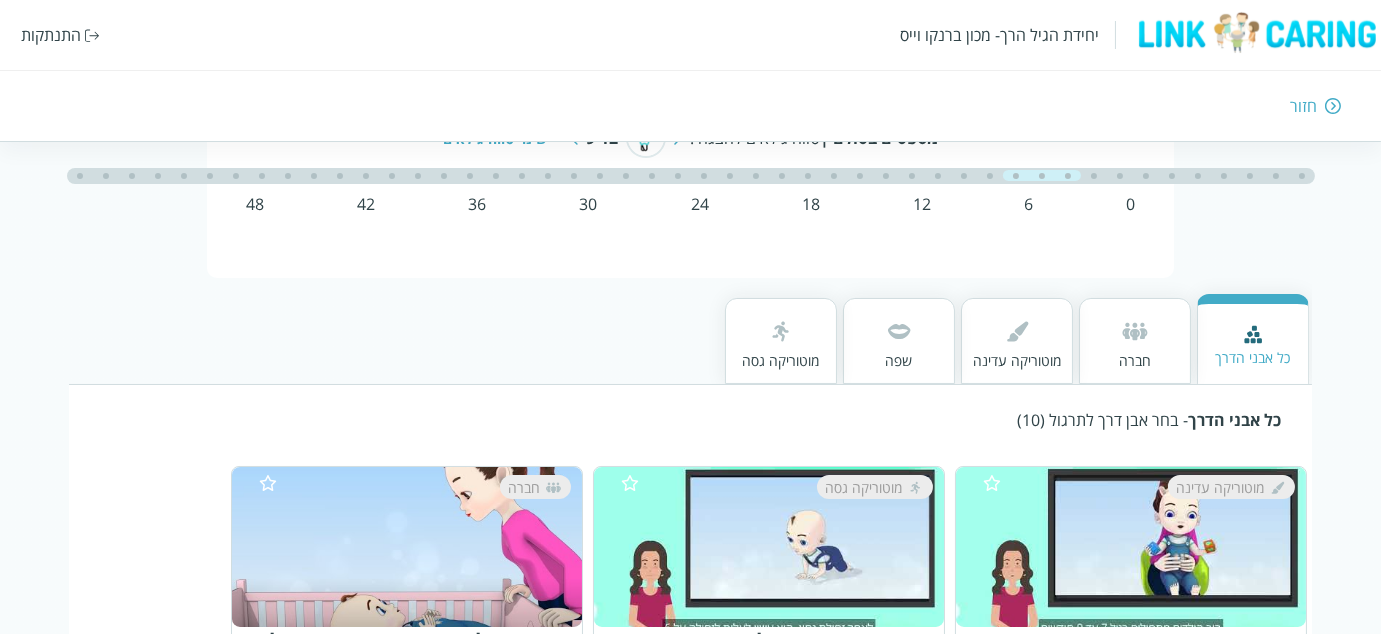 click on "חברה" at bounding box center [1135, 360] 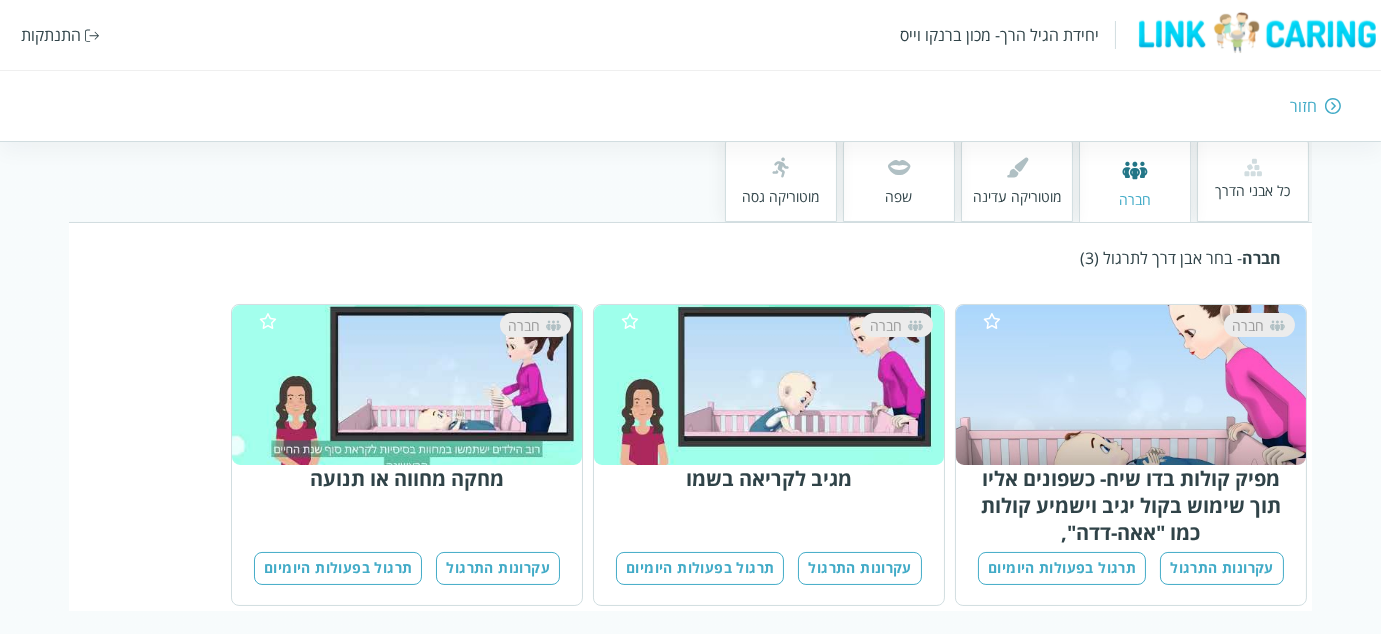 scroll, scrollTop: 280, scrollLeft: 0, axis: vertical 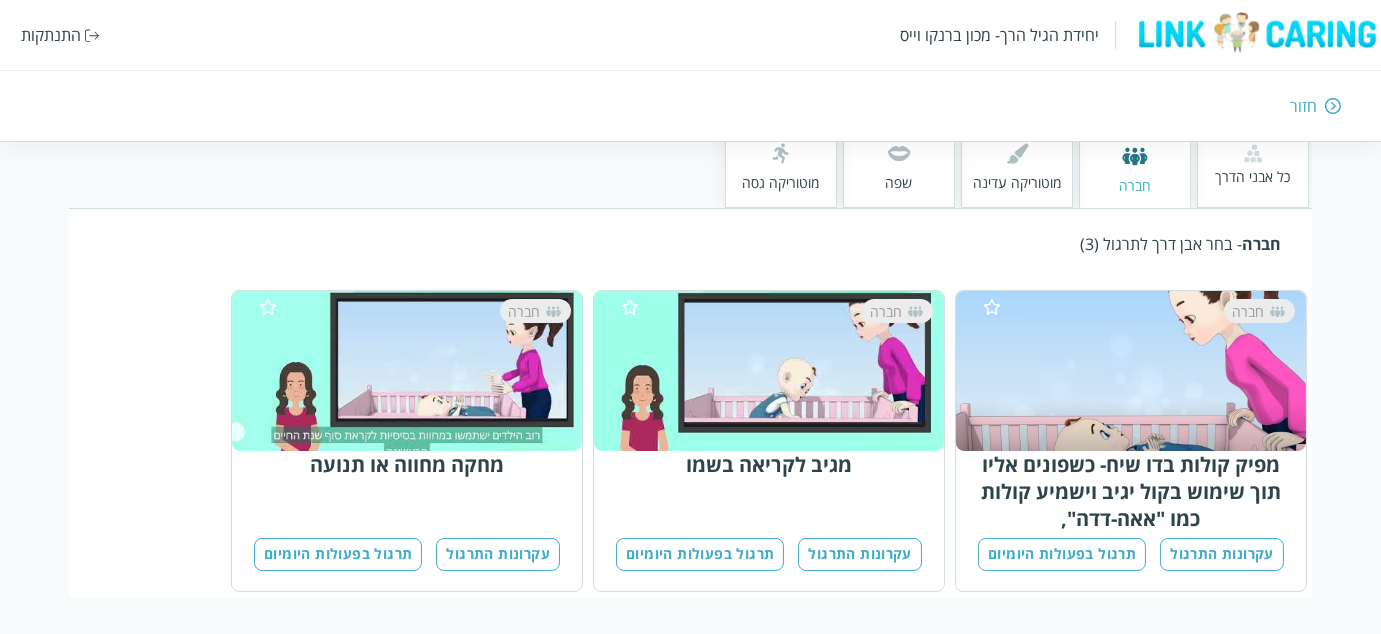 click on "שפה" at bounding box center [899, 163] 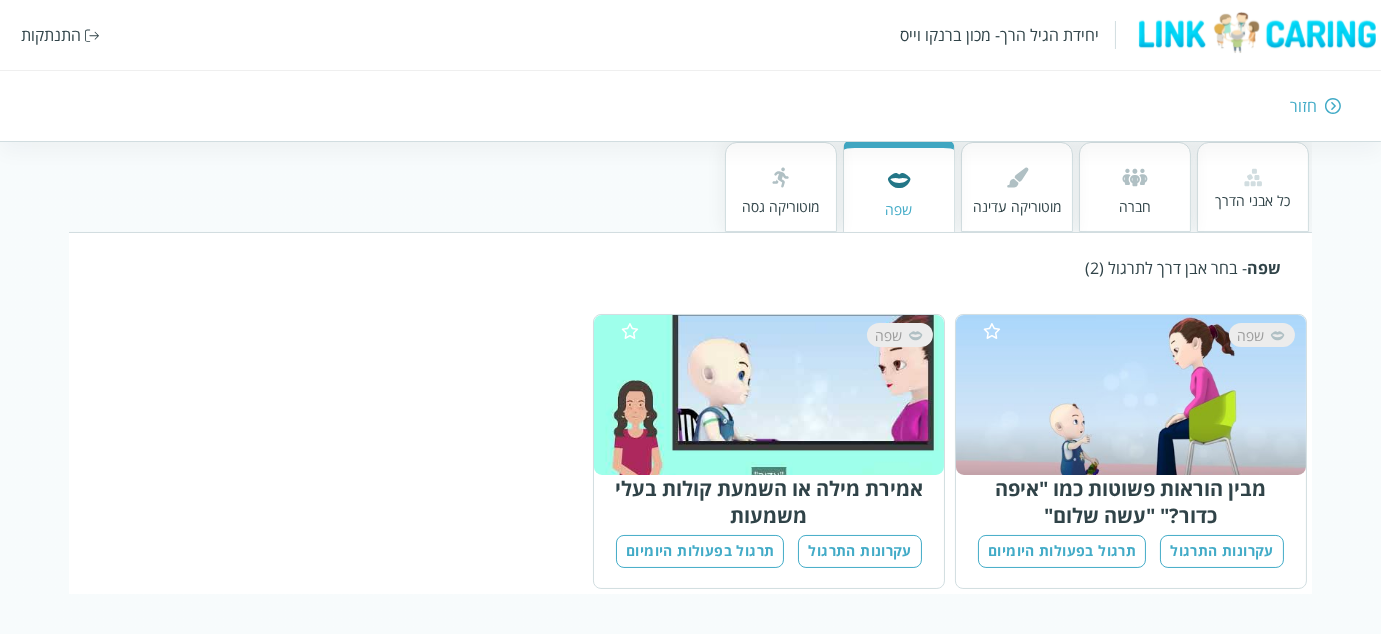 scroll, scrollTop: 253, scrollLeft: 0, axis: vertical 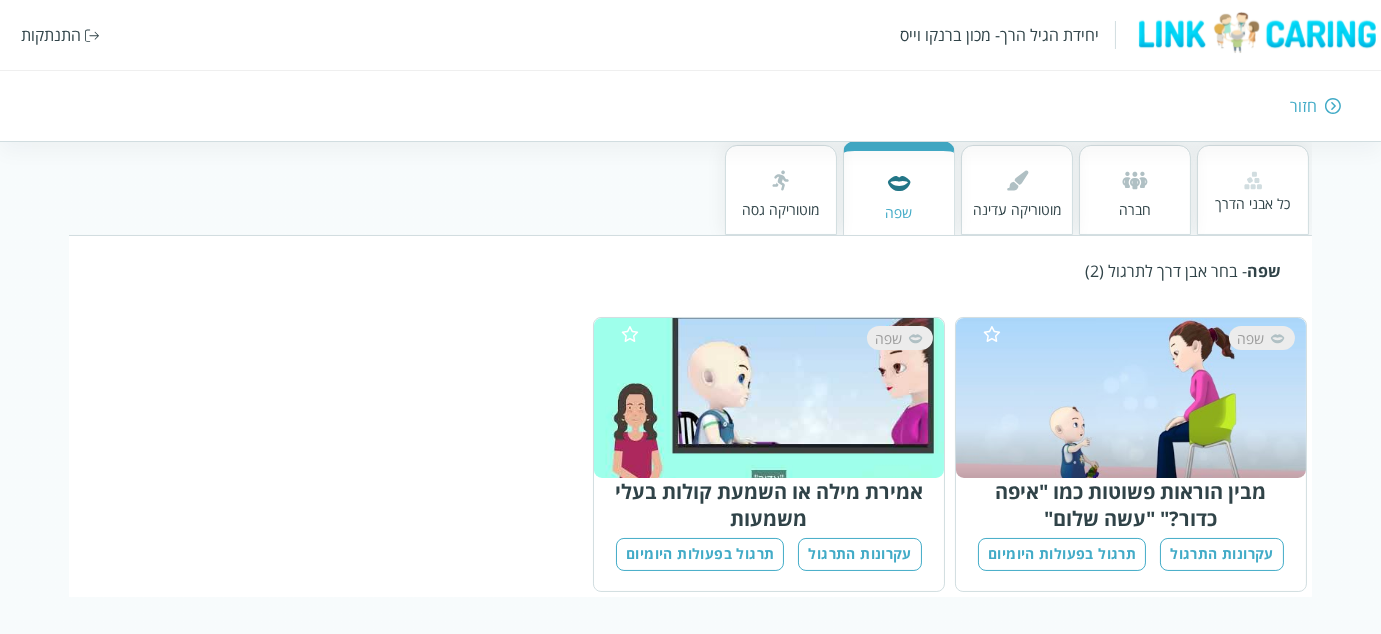 click on "חברה" at bounding box center [1135, 190] 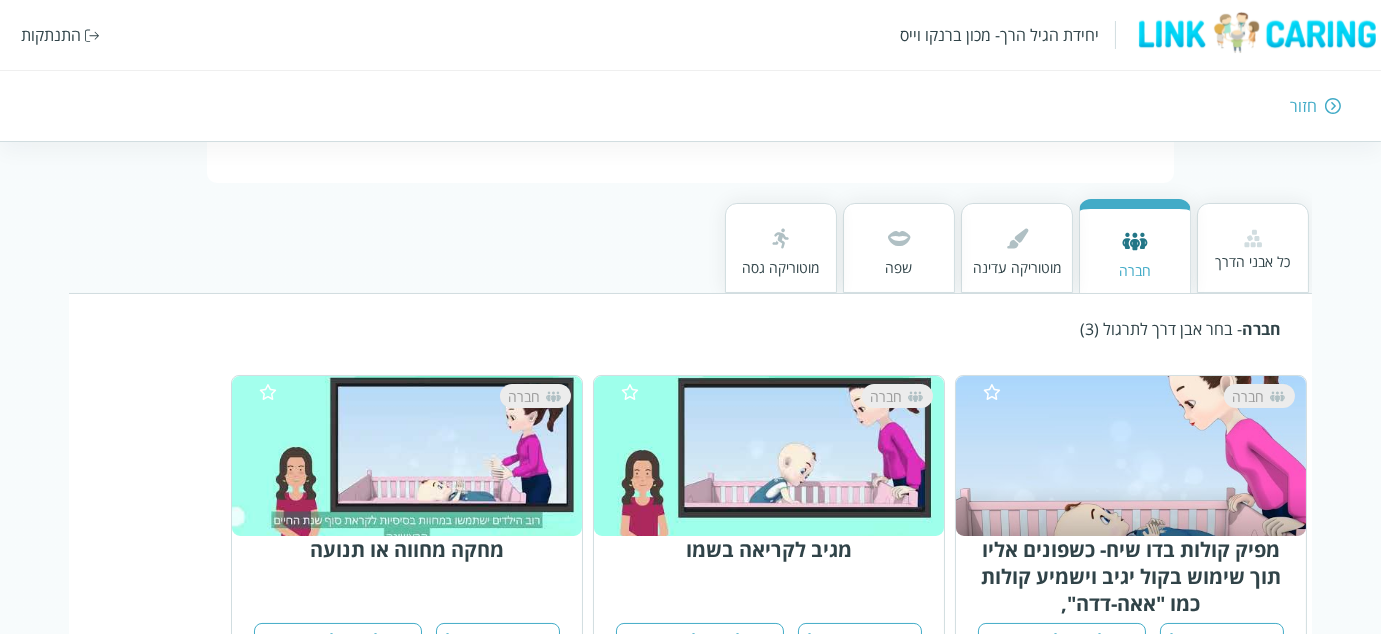 scroll, scrollTop: 200, scrollLeft: 0, axis: vertical 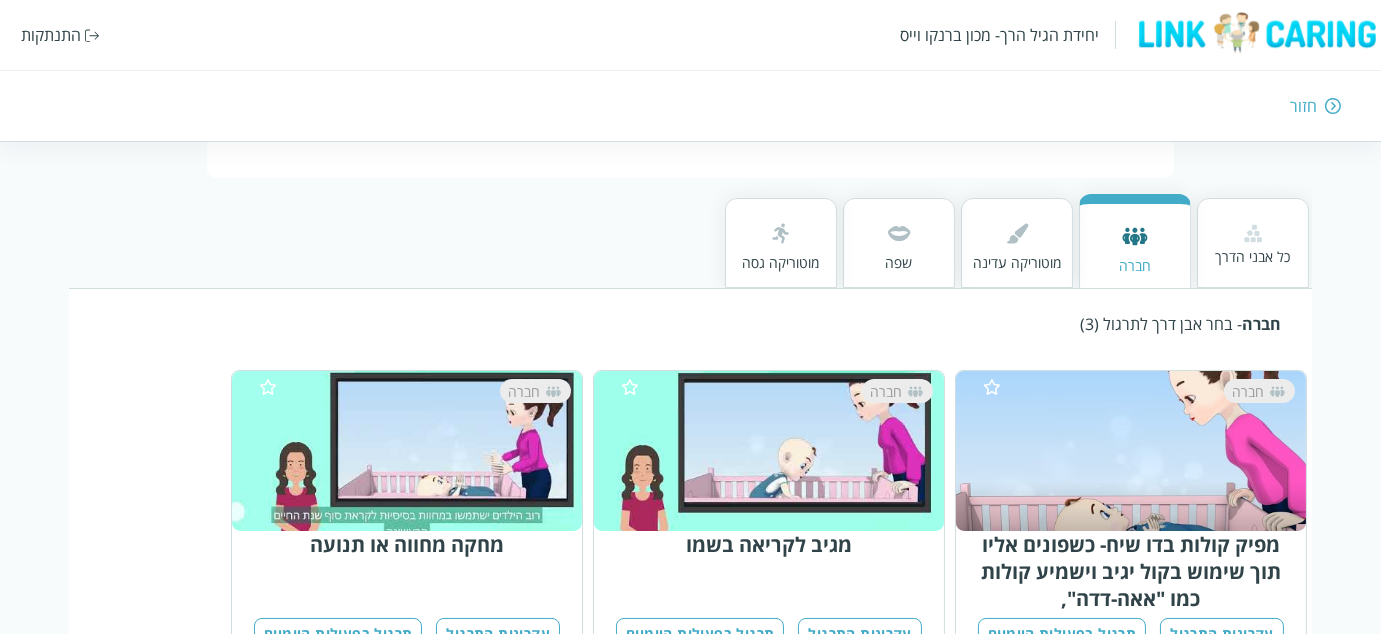 click at bounding box center [899, 233] 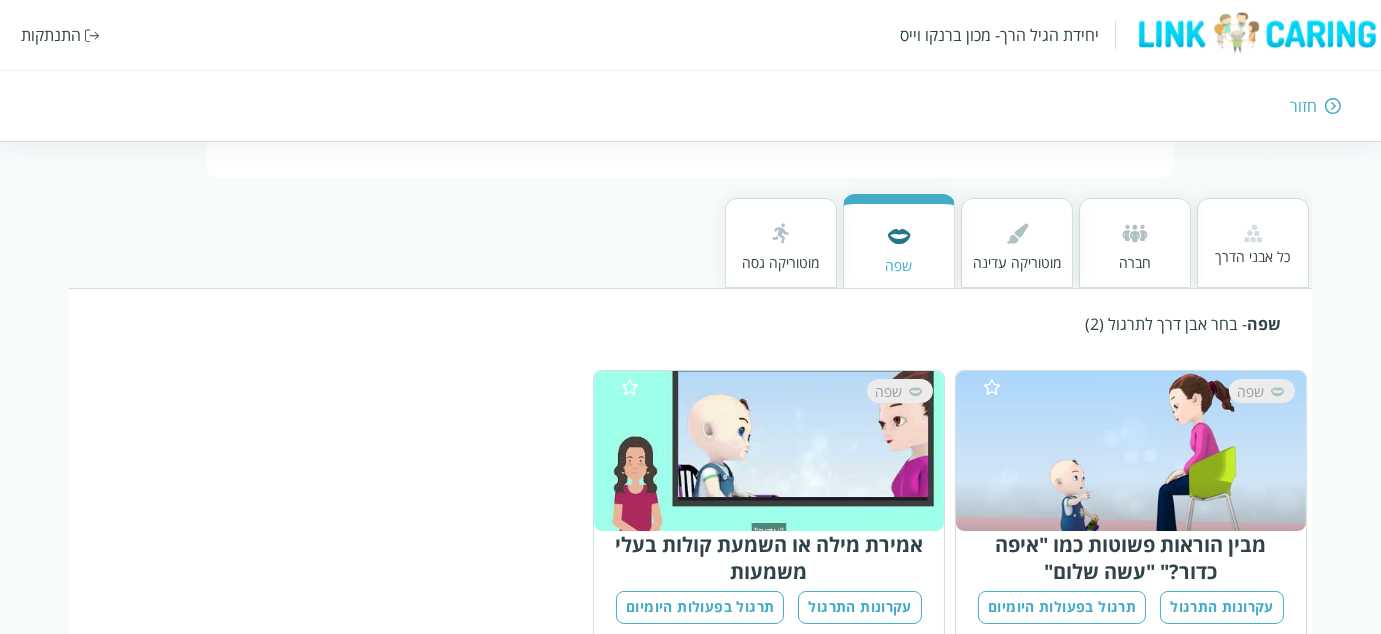 click at bounding box center (1135, 233) 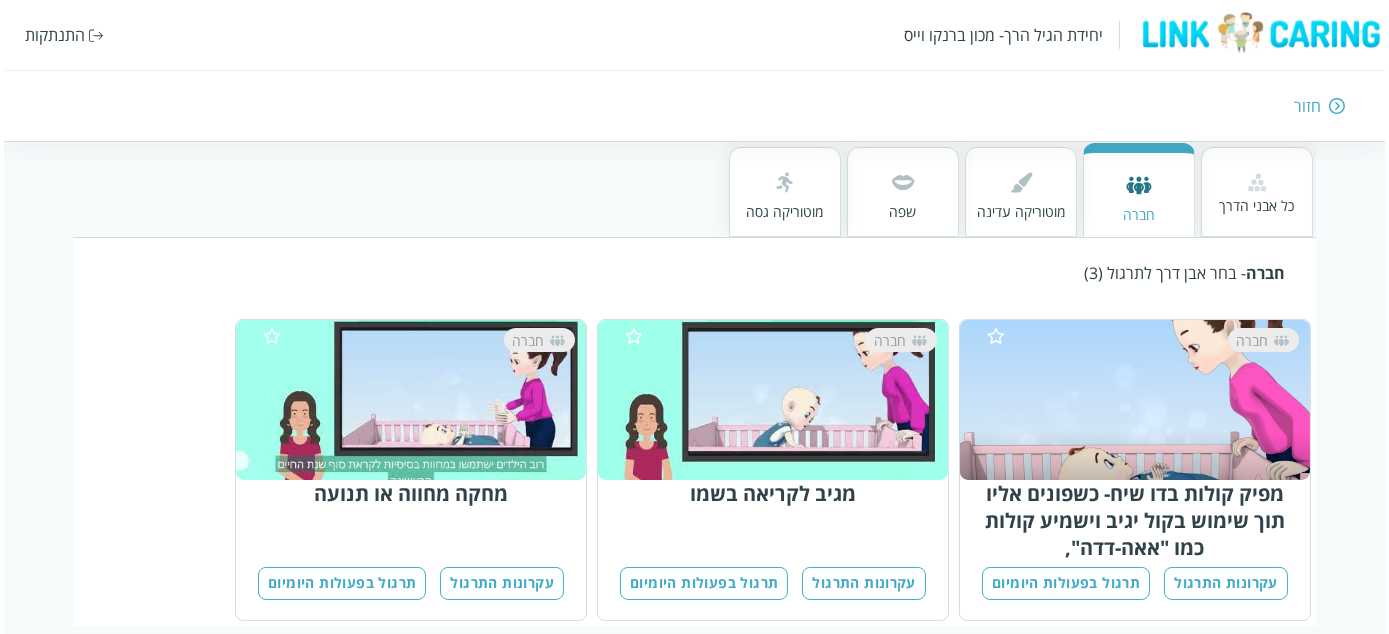 scroll, scrollTop: 280, scrollLeft: 0, axis: vertical 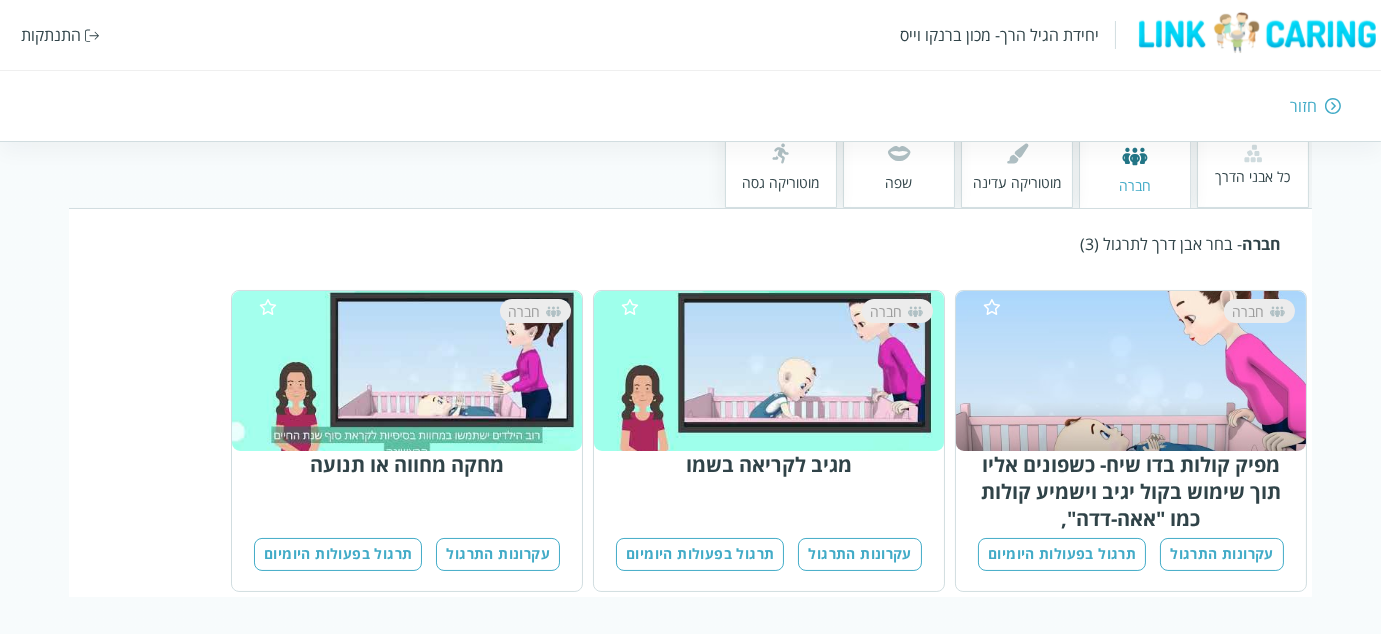 click on "חברה" at bounding box center (1140, 371) 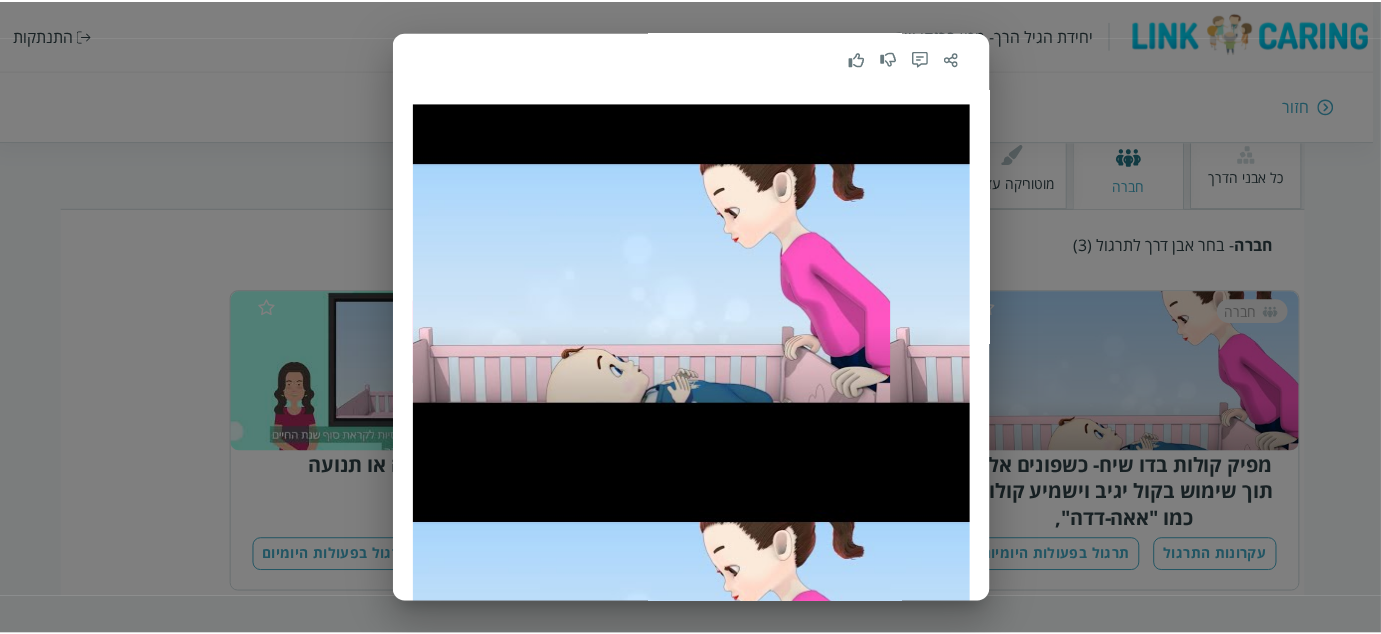 scroll, scrollTop: 240, scrollLeft: 0, axis: vertical 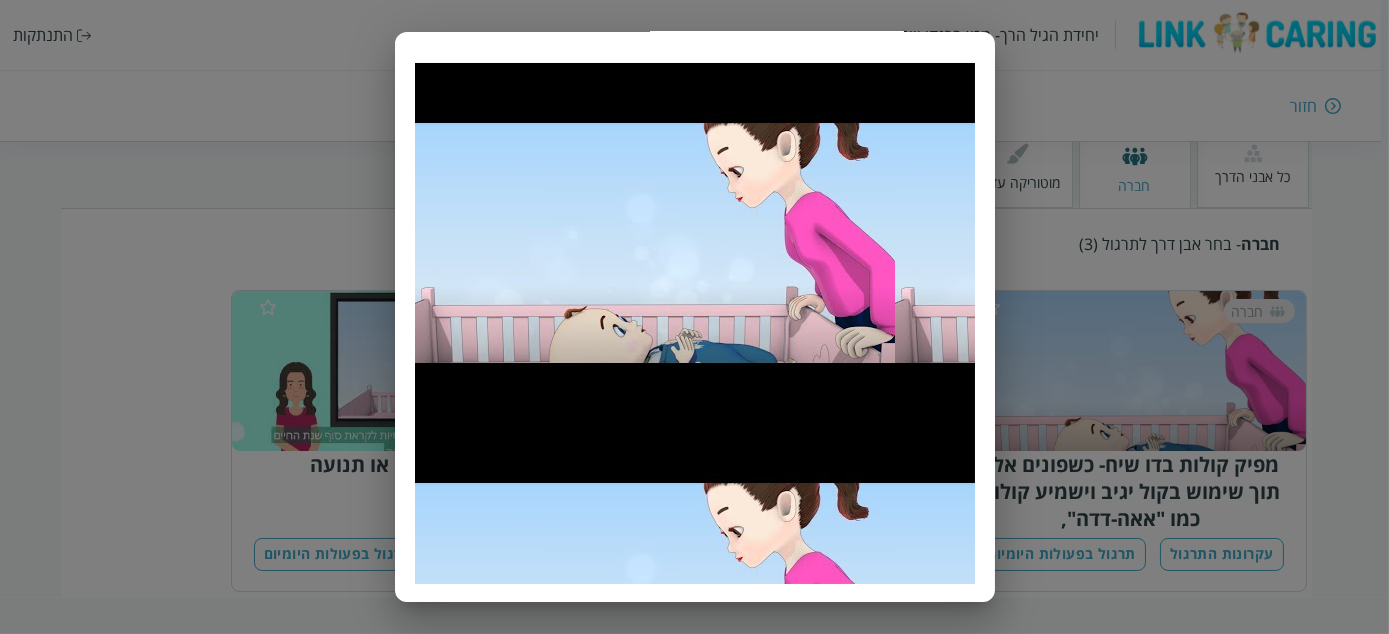 click on "מפיק קולות בדו שיח- כשפונים אליו תוך שימוש בקול יגיב וישמיע קולות כמו "אאה-דדה", עידוד התייחסות לצליל ולדיבור ושימוש של הילד בהפקות קוליות על ידי דיבור אל הילד כאשר ערני  והתייחסות אל המבעים הקוליים שהילד מפיק. משחק ב"איך עושה כלב?", "איך עושה חתול?", כדאי לעודד הקראת סיפורים/ספרים התואמים לגיל." at bounding box center [694, 317] 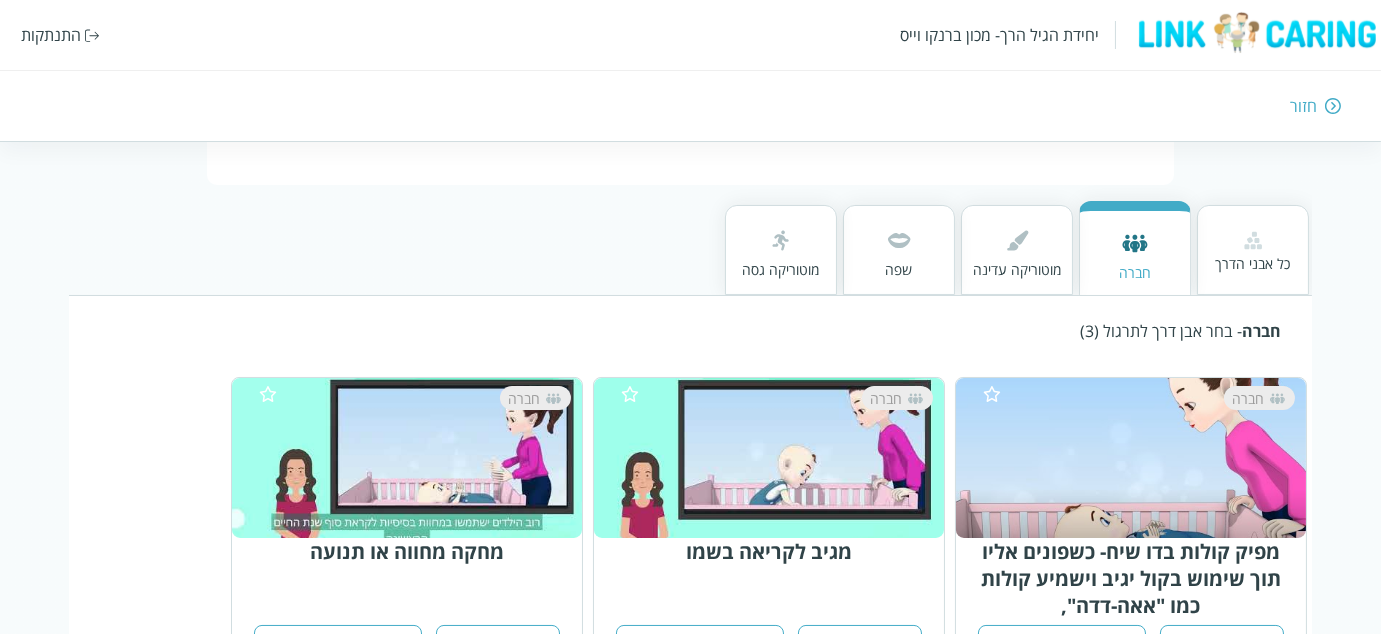 scroll, scrollTop: 80, scrollLeft: 0, axis: vertical 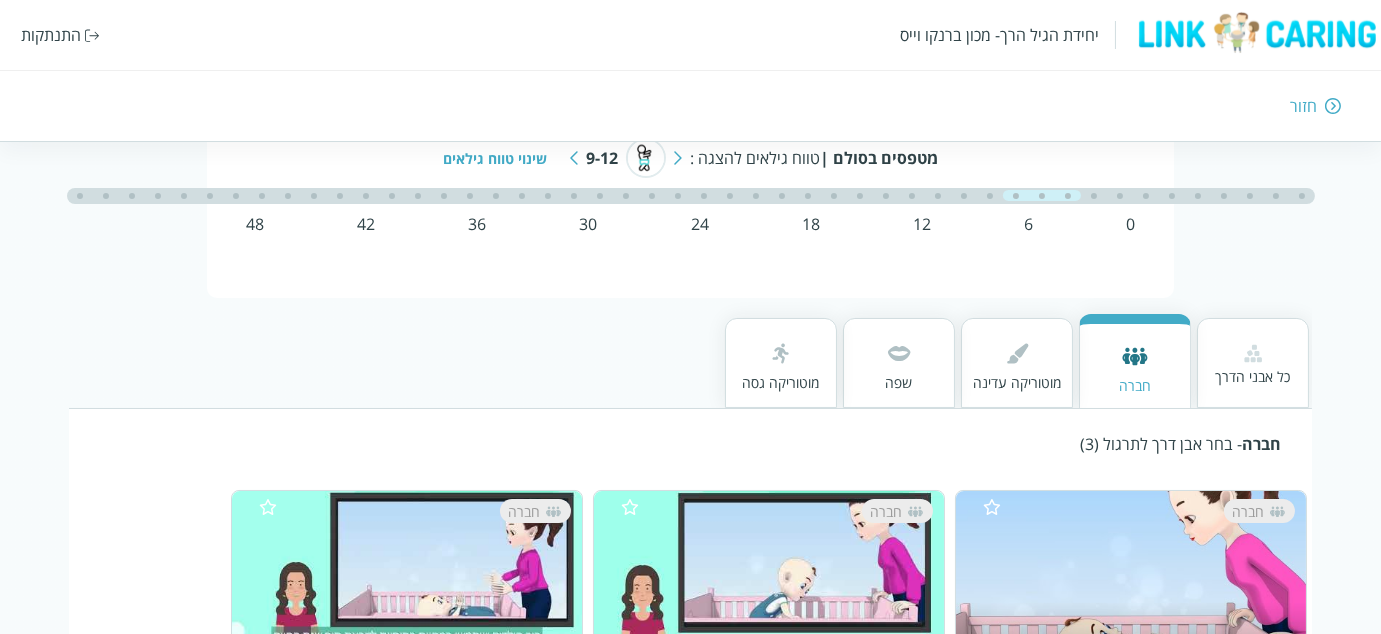 click at bounding box center (574, 158) 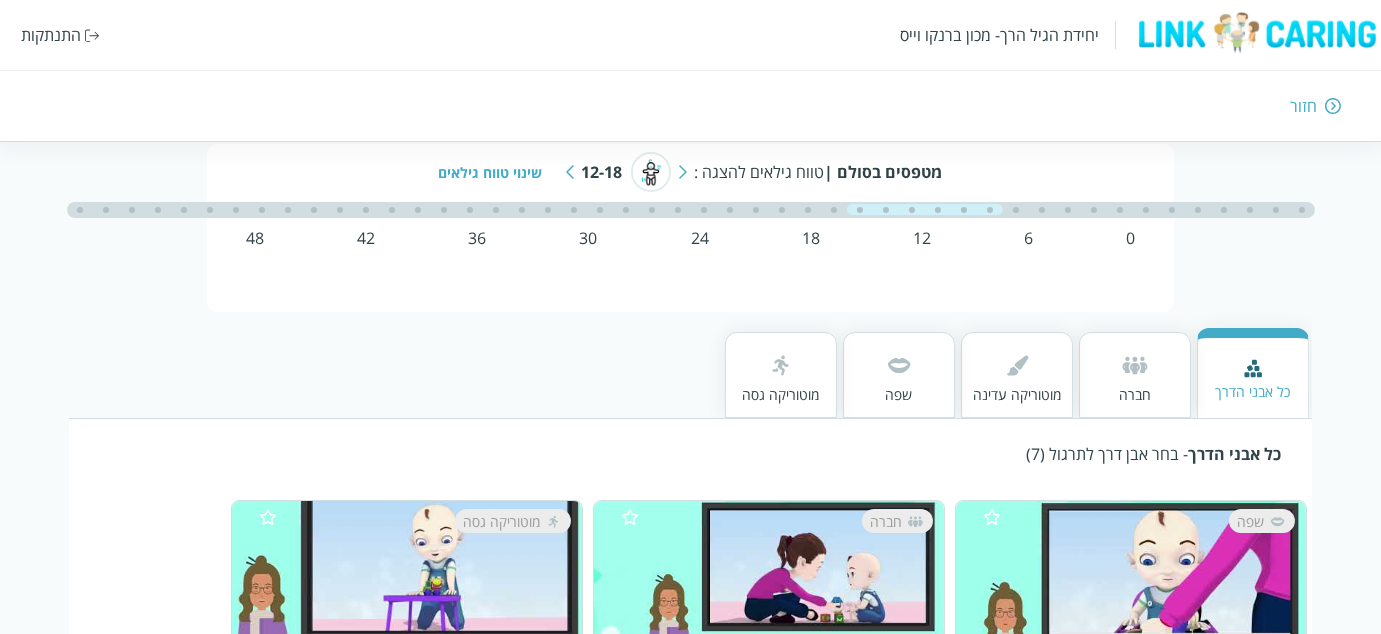 scroll, scrollTop: 100, scrollLeft: 0, axis: vertical 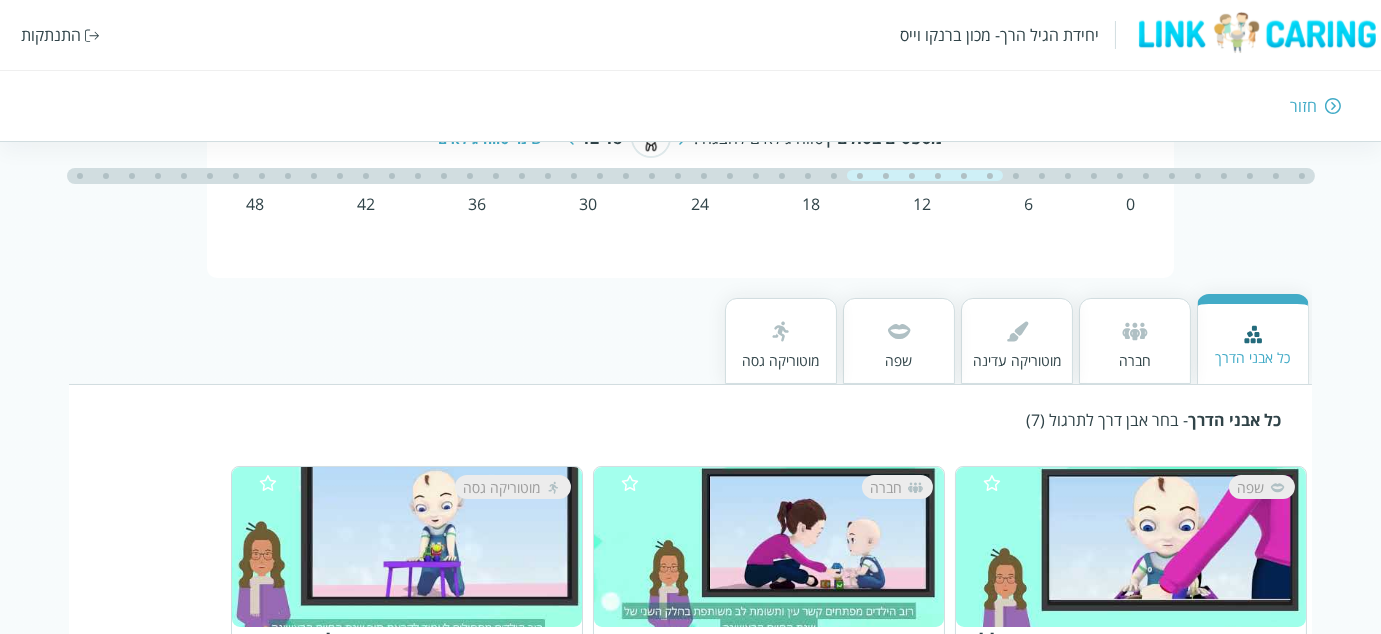 click on "חברה" at bounding box center [1135, 360] 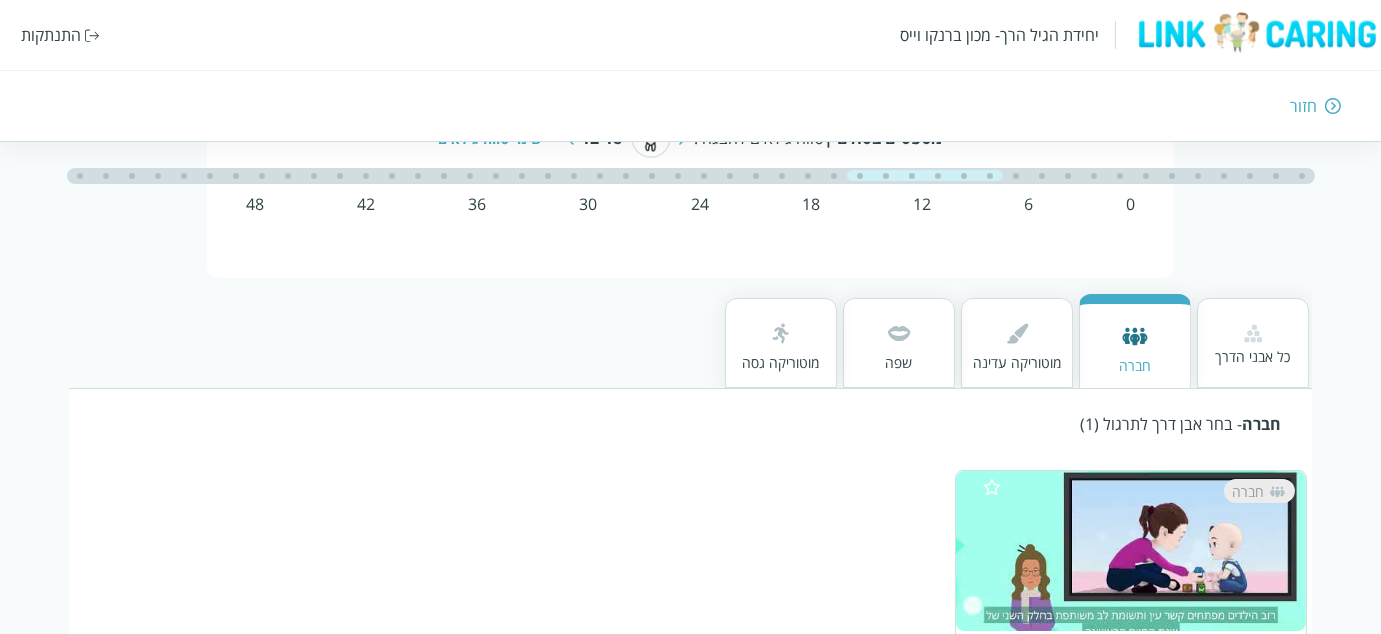 scroll, scrollTop: 200, scrollLeft: 0, axis: vertical 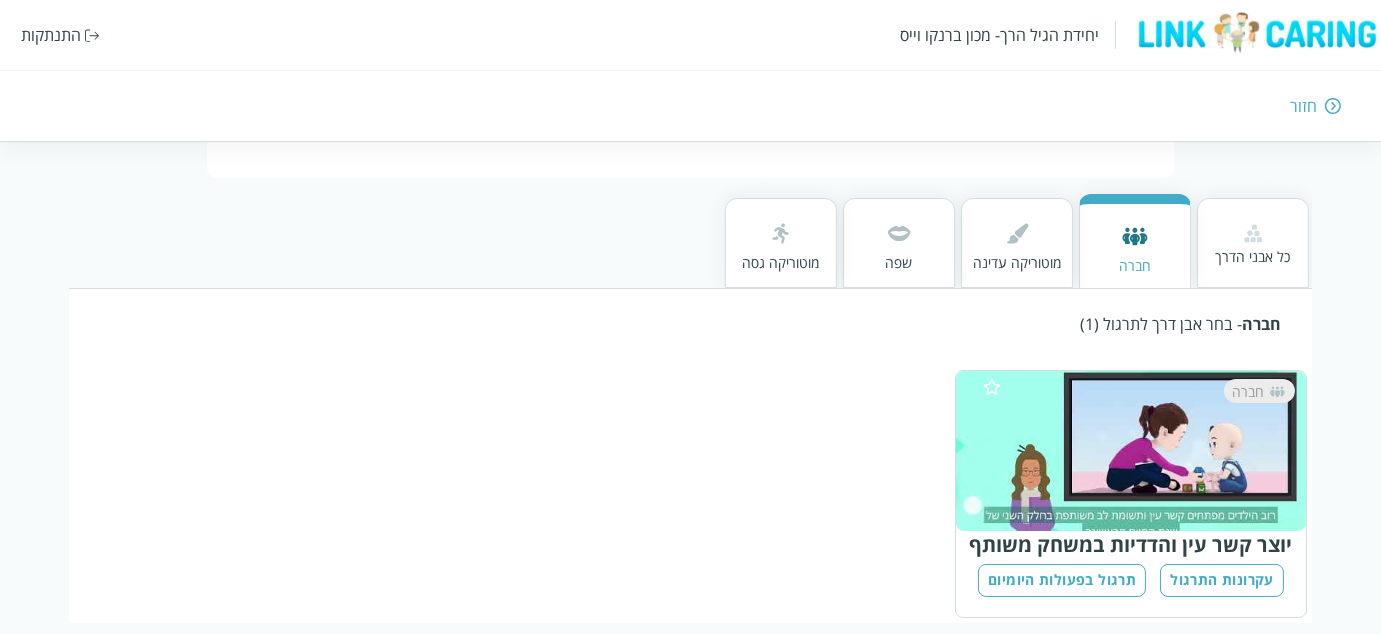 click at bounding box center (899, 233) 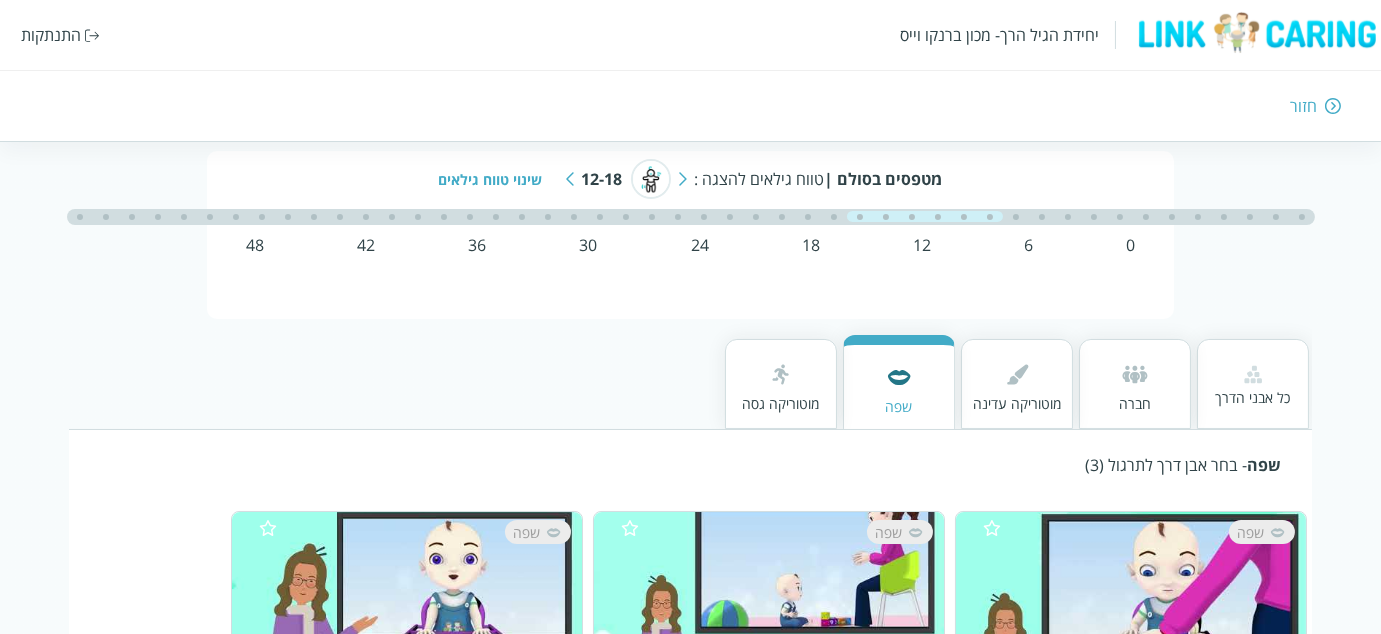 scroll, scrollTop: 26, scrollLeft: 0, axis: vertical 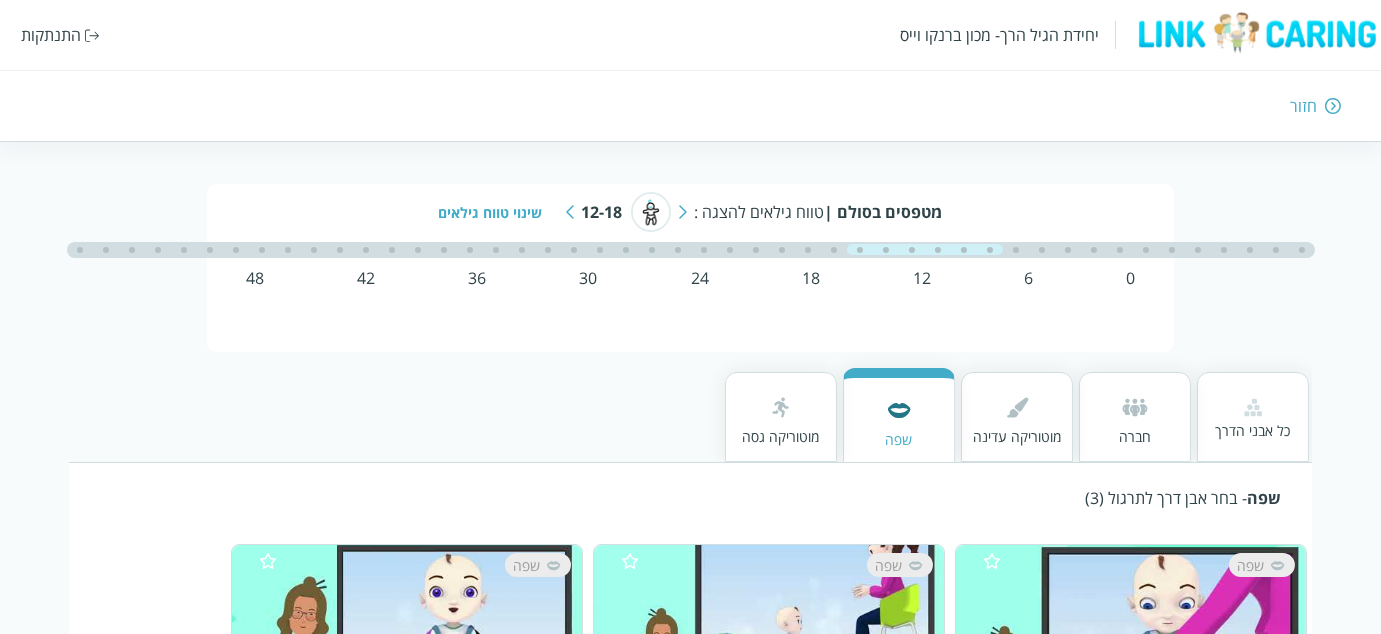 click at bounding box center (570, 212) 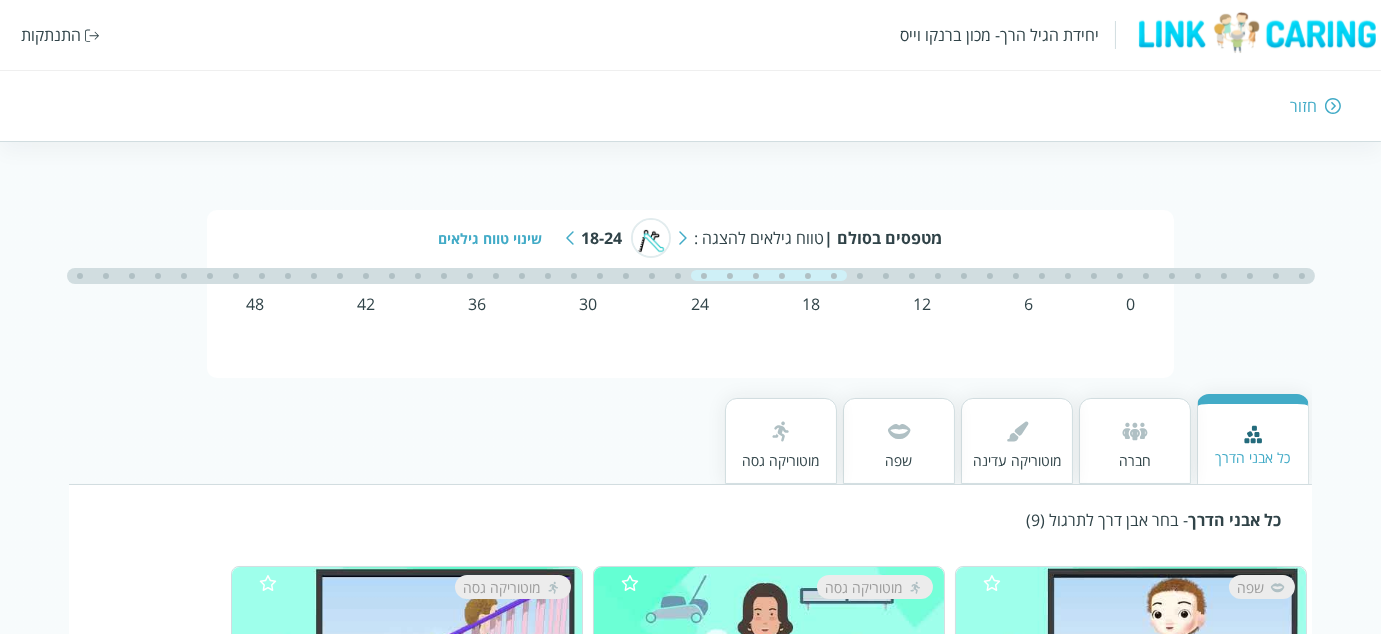 scroll, scrollTop: 100, scrollLeft: 0, axis: vertical 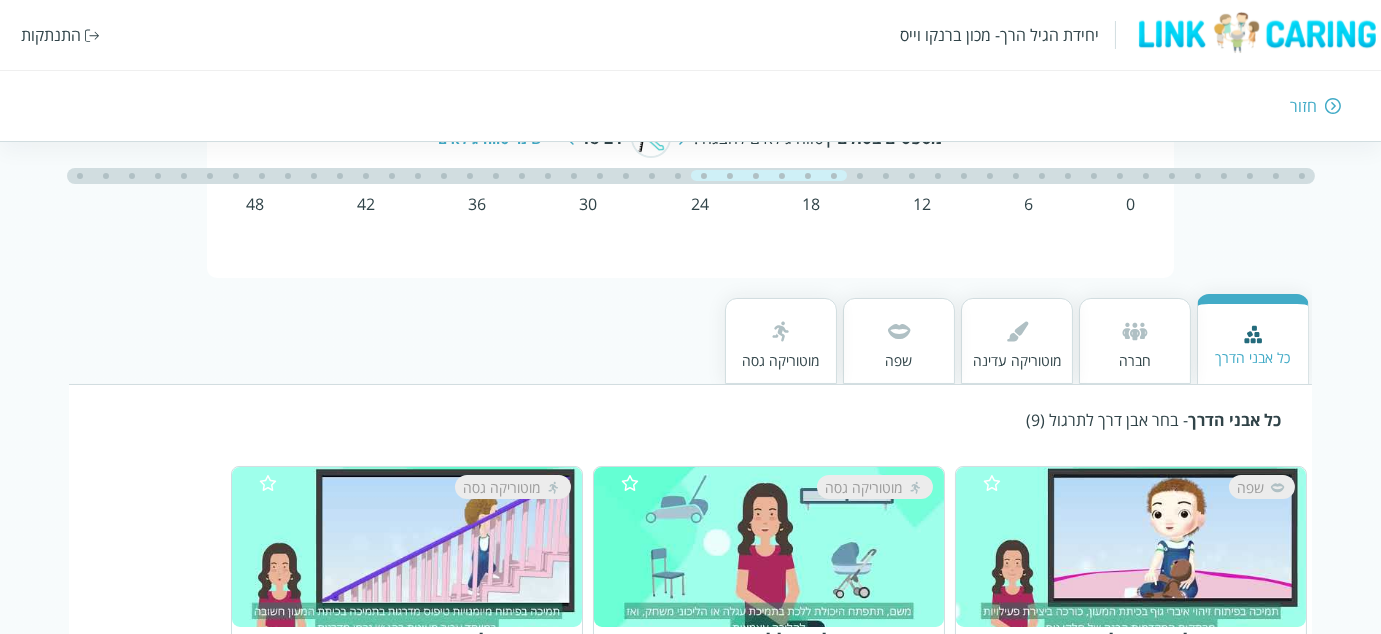 click at bounding box center [1135, 331] 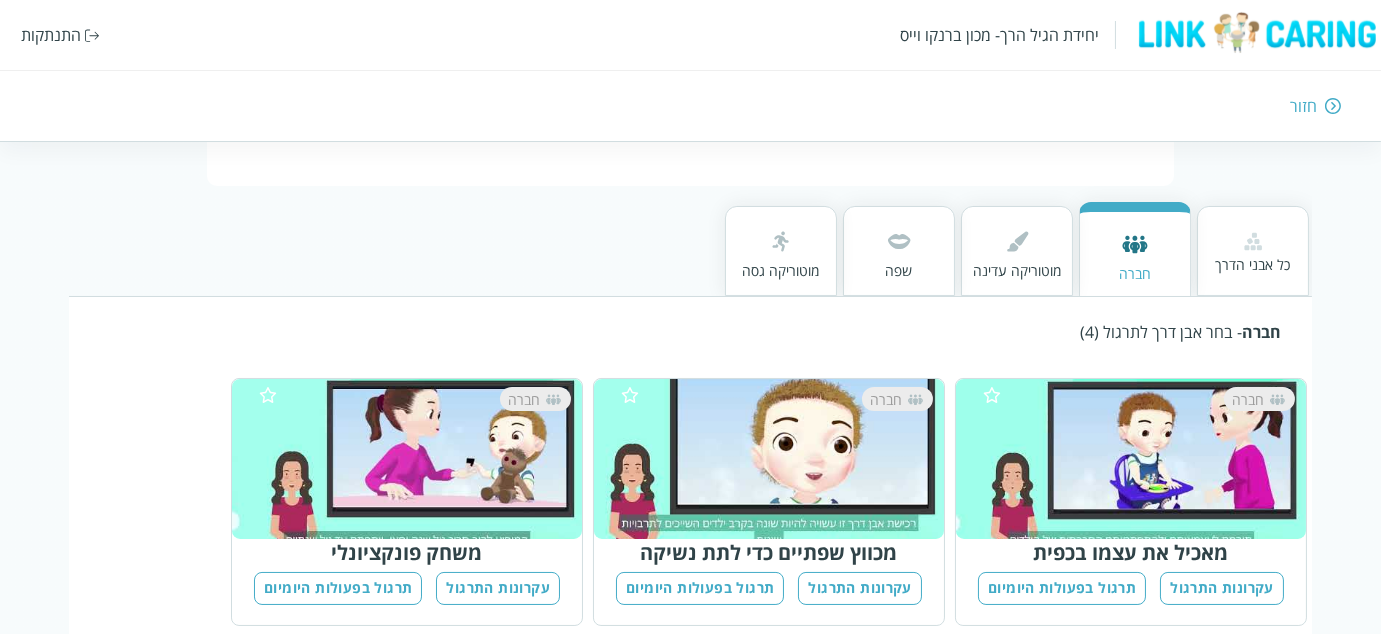 scroll, scrollTop: 184, scrollLeft: 0, axis: vertical 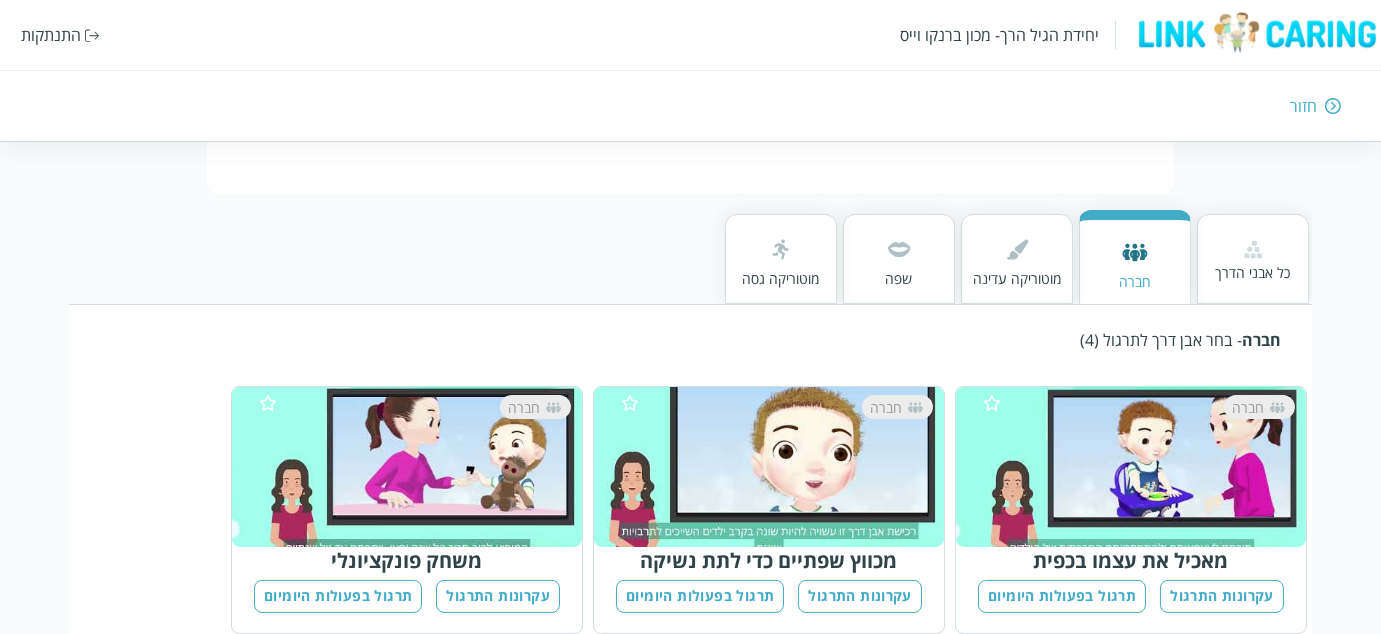 click on "שפה" at bounding box center [899, 259] 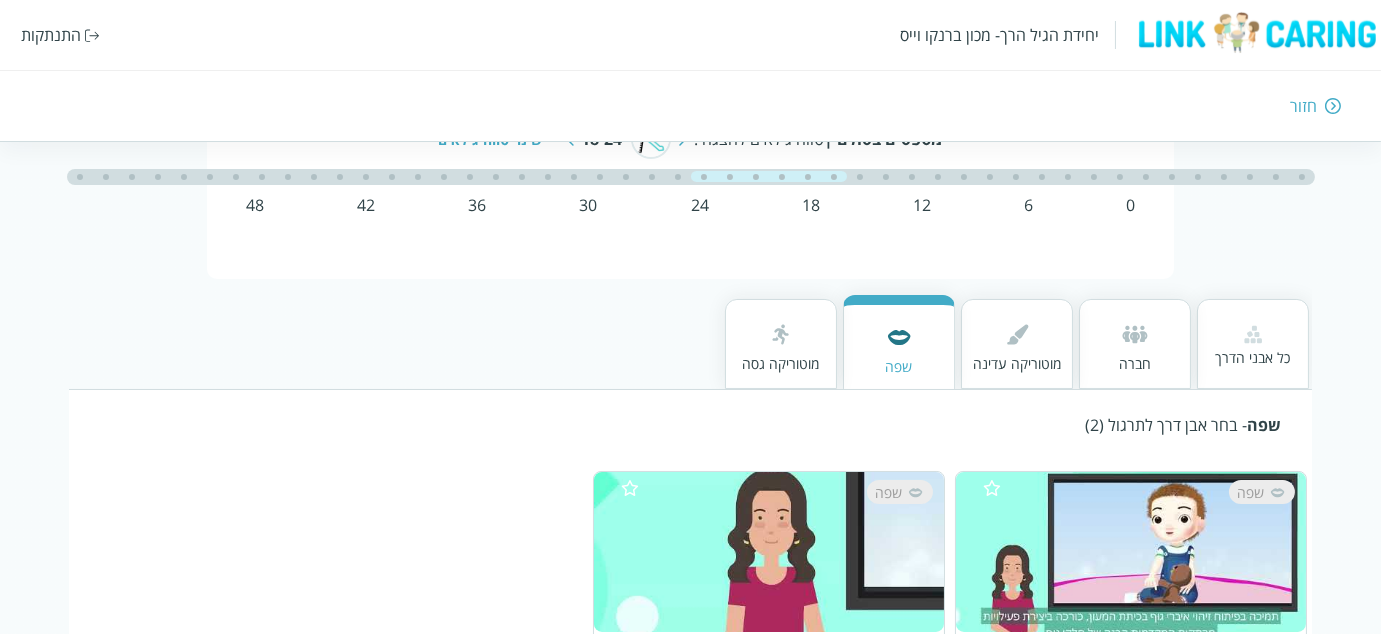scroll, scrollTop: 0, scrollLeft: 0, axis: both 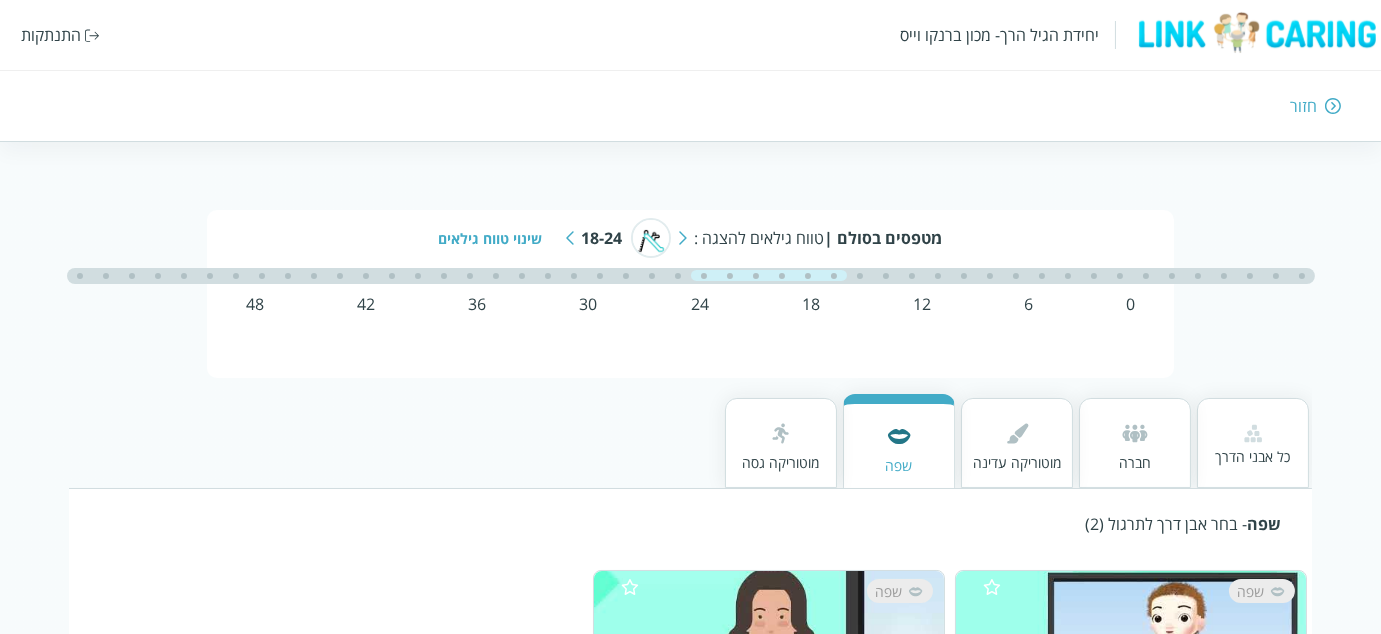 click at bounding box center (683, 238) 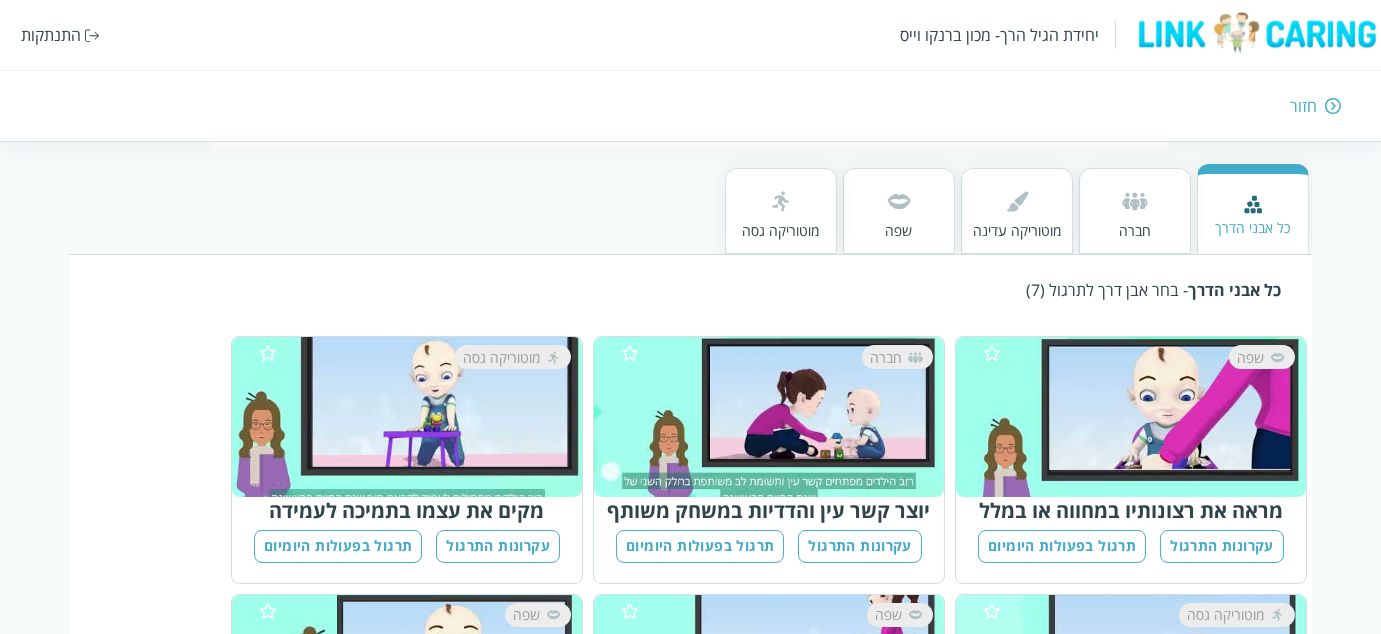 scroll, scrollTop: 200, scrollLeft: 0, axis: vertical 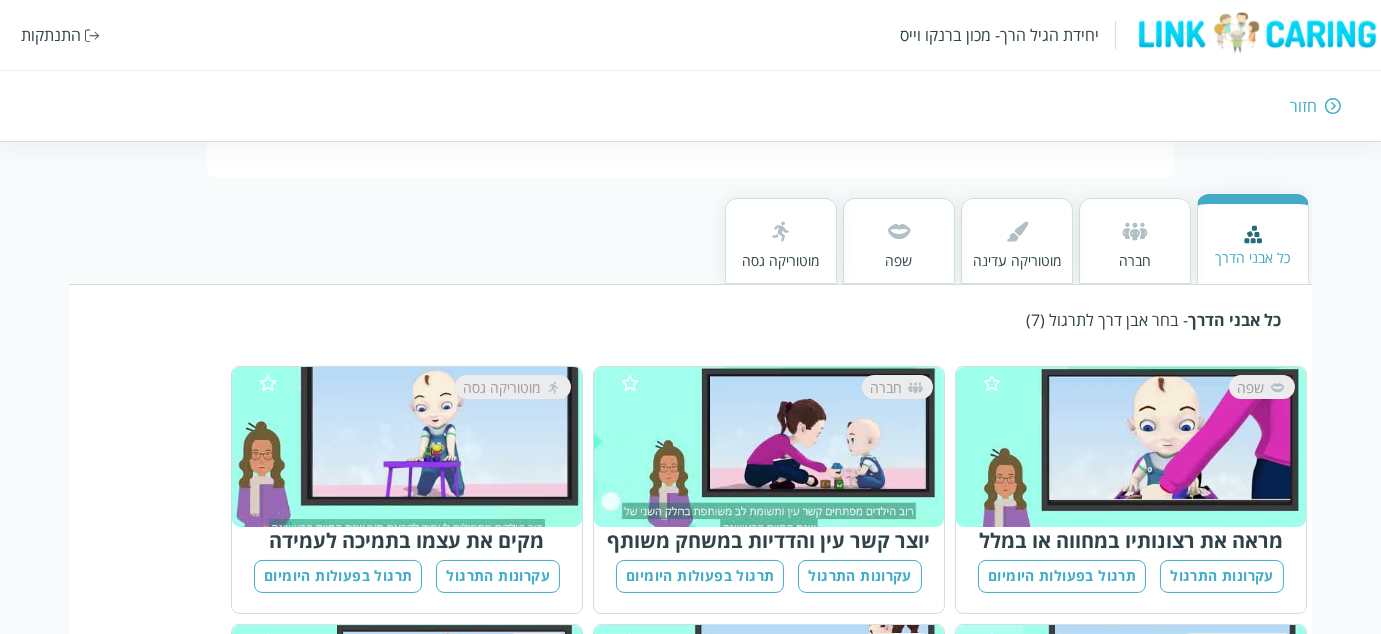 click on "שפה" at bounding box center (899, 241) 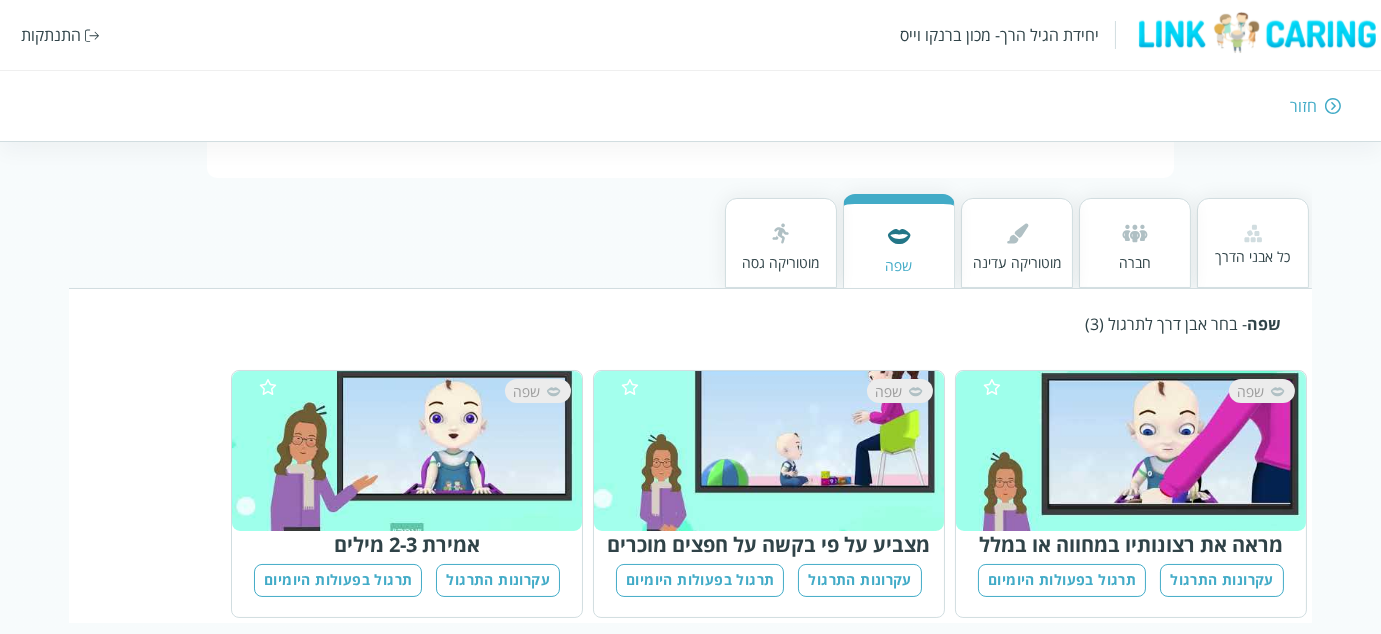 scroll, scrollTop: 226, scrollLeft: 0, axis: vertical 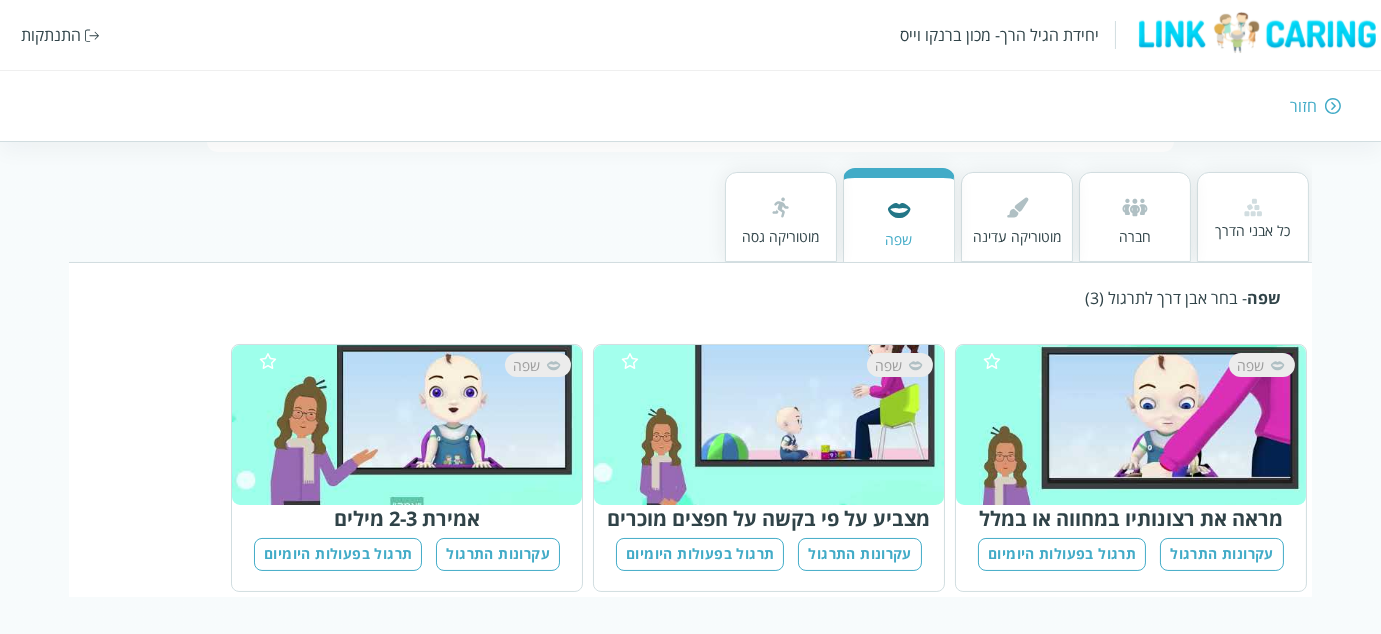 click at bounding box center (1135, 207) 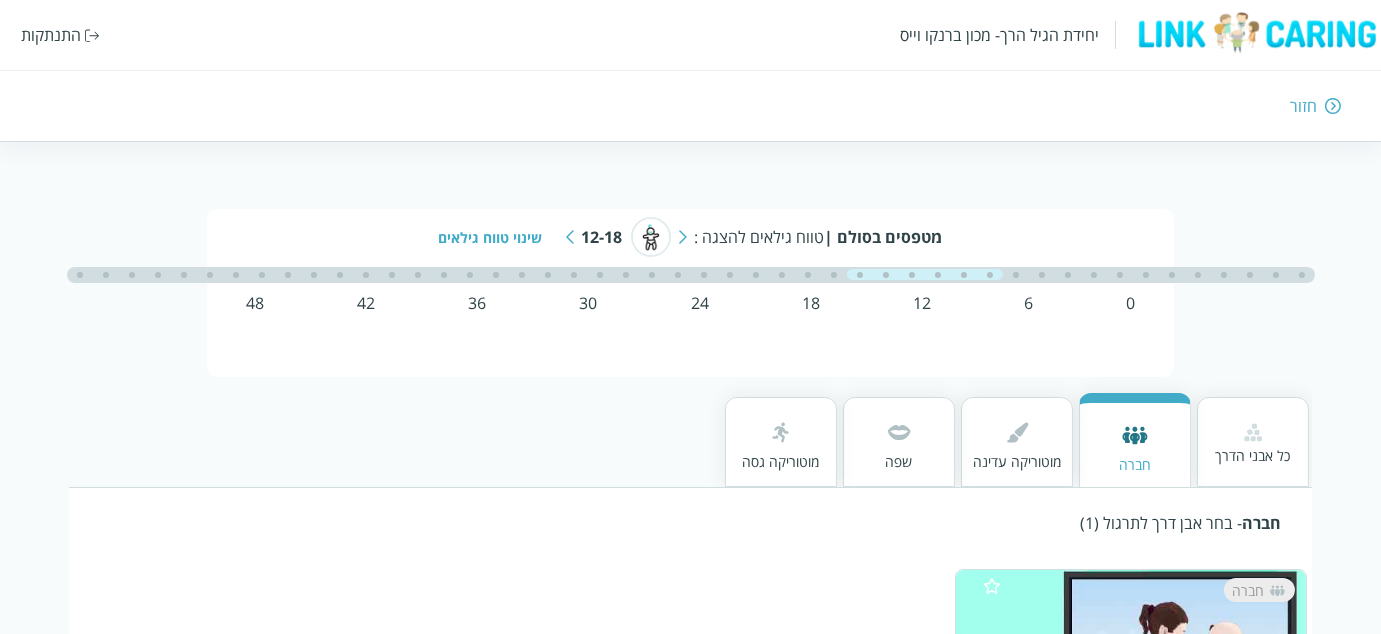 scroll, scrollTop: 0, scrollLeft: 0, axis: both 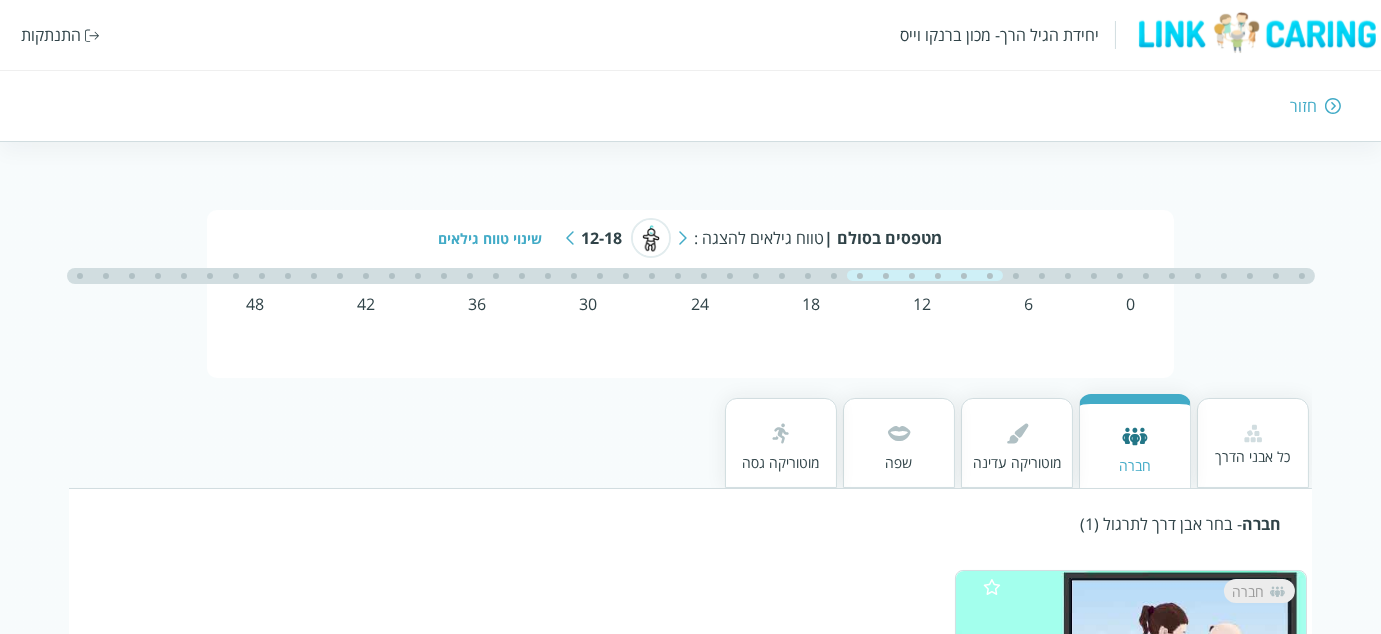 click at bounding box center [570, 238] 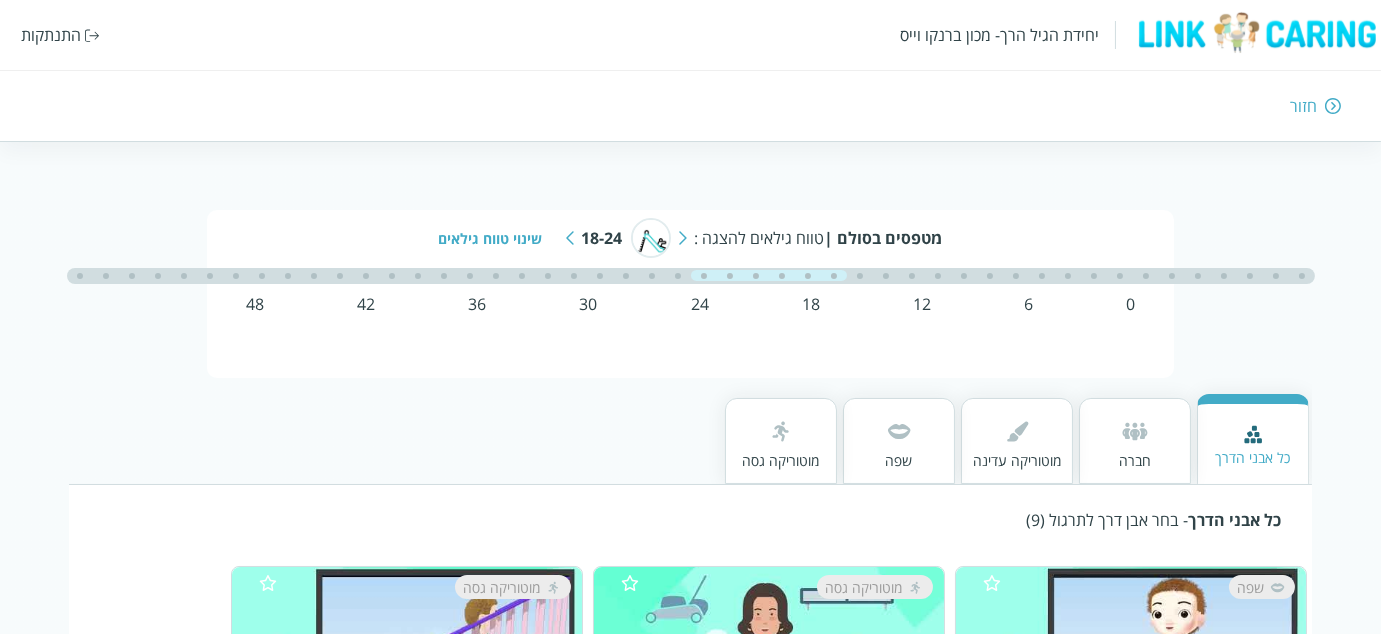 click on "חברה" at bounding box center (1135, 441) 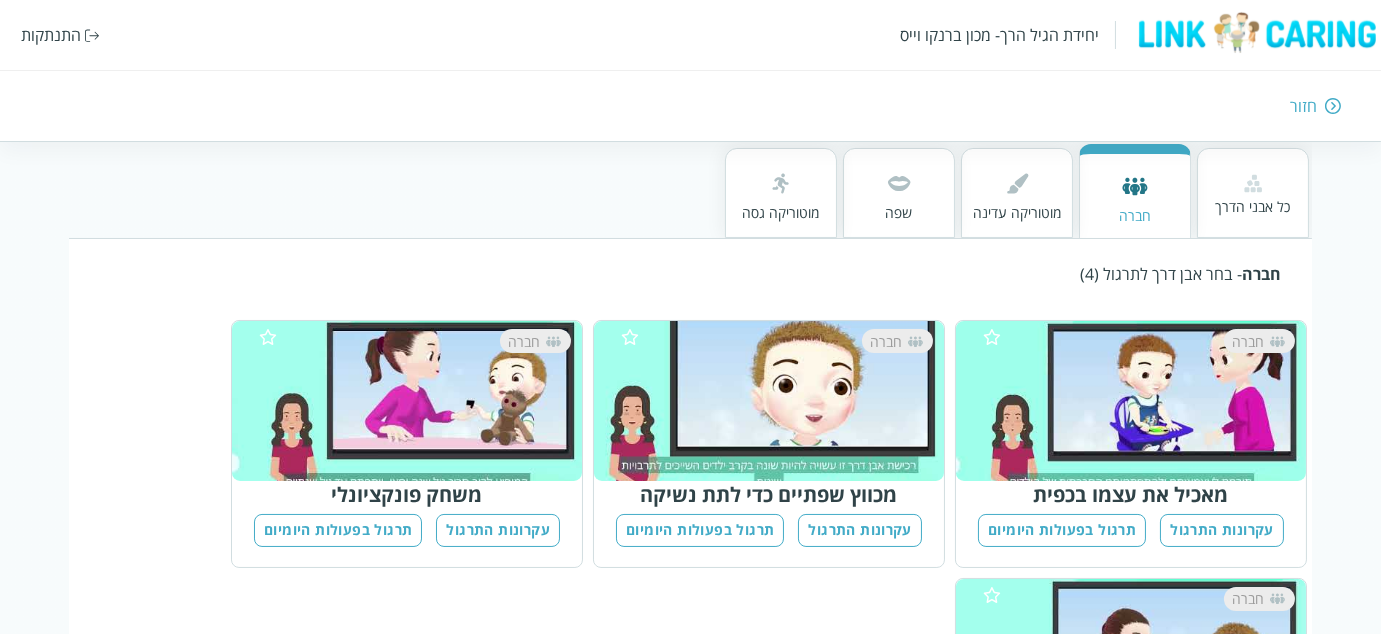 scroll, scrollTop: 200, scrollLeft: 0, axis: vertical 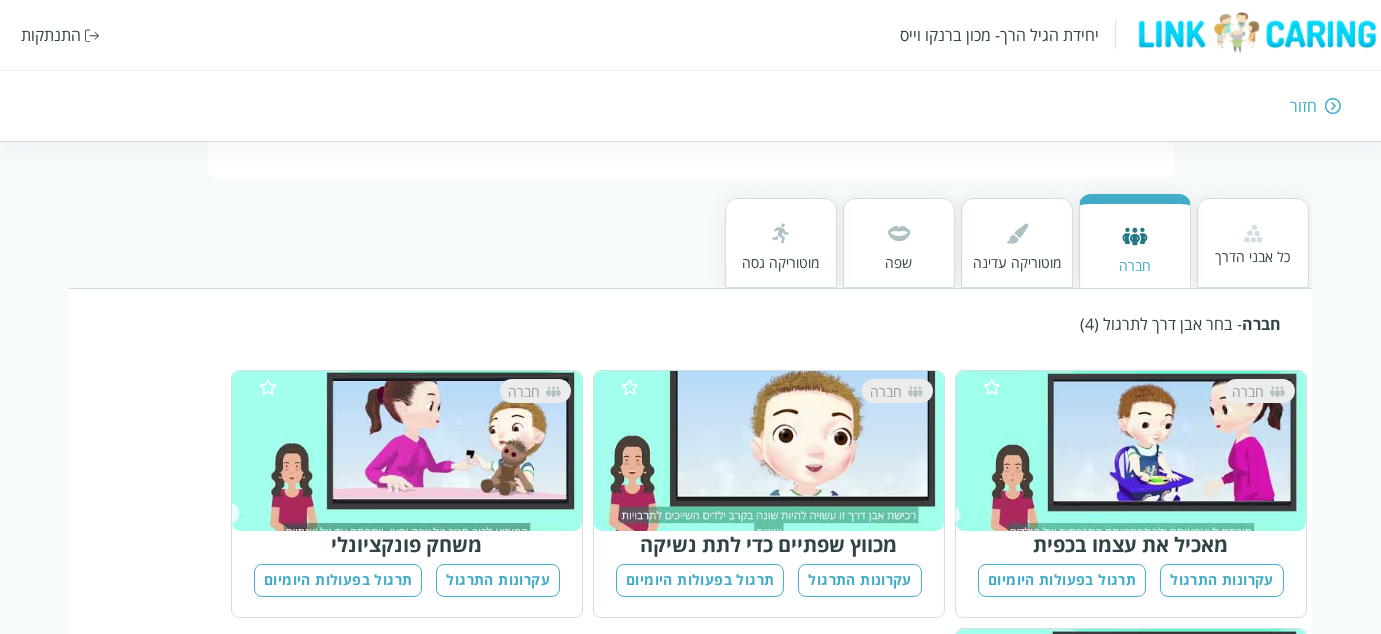 click on "שפה" at bounding box center [899, 243] 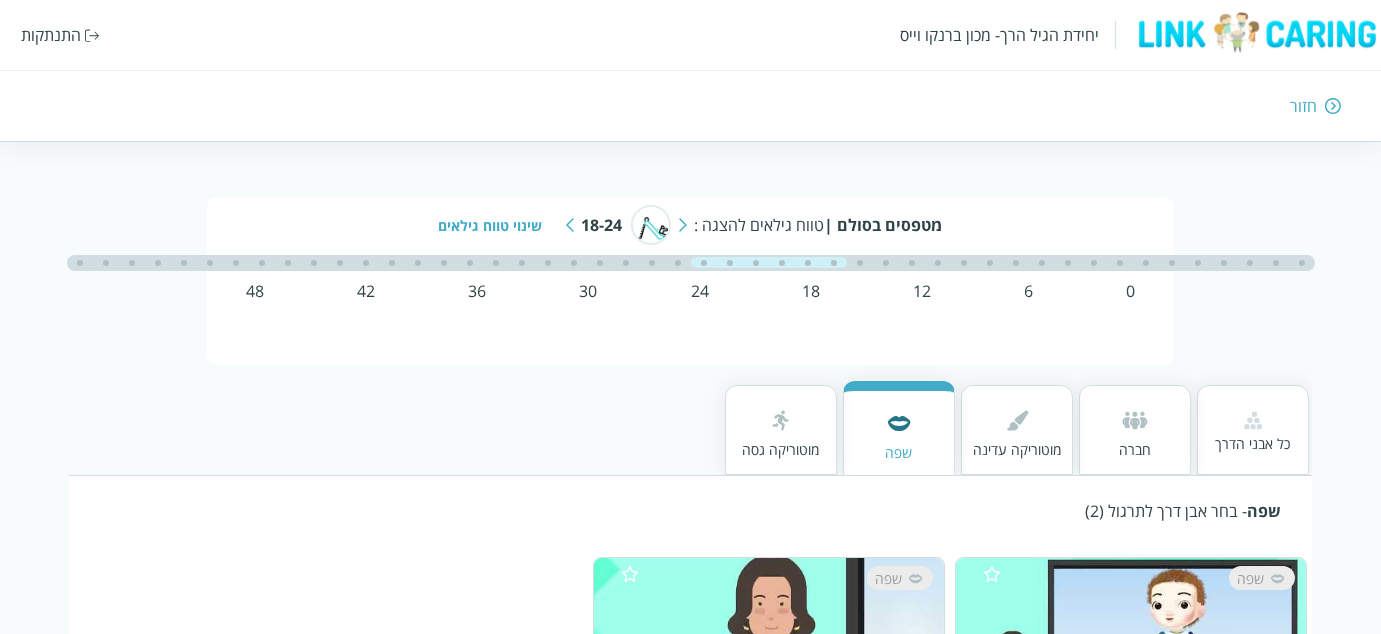 scroll, scrollTop: 0, scrollLeft: 0, axis: both 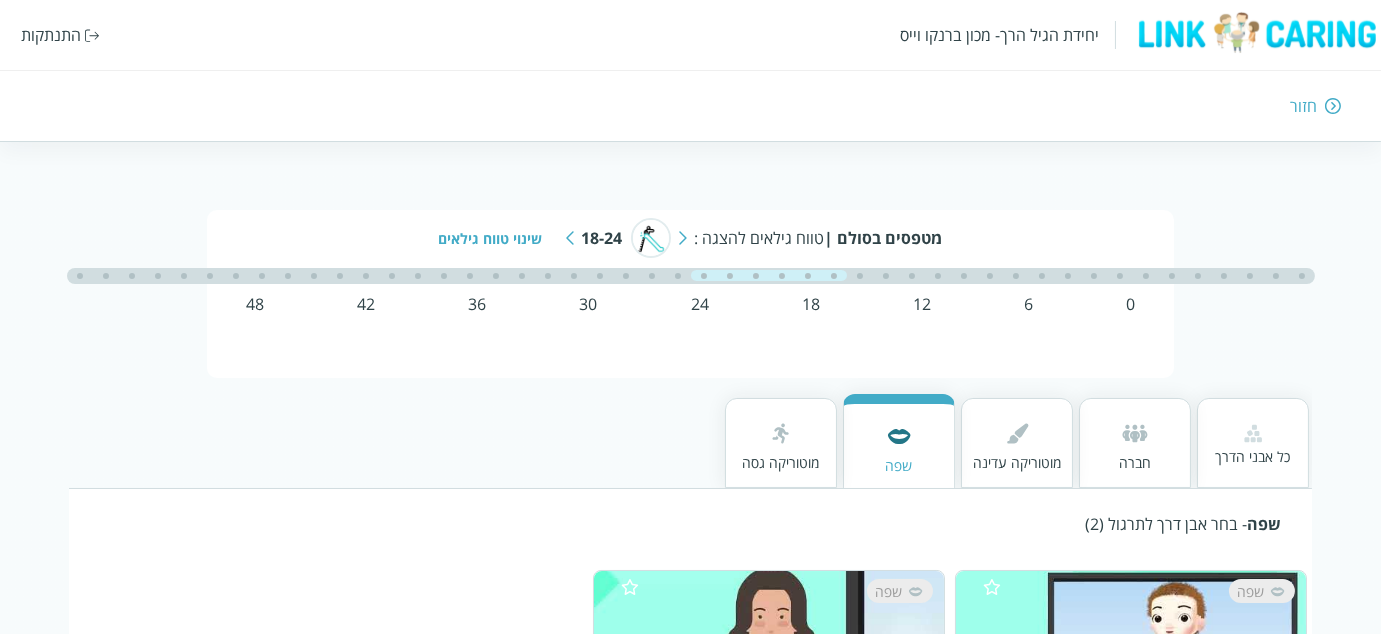 click at bounding box center [683, 238] 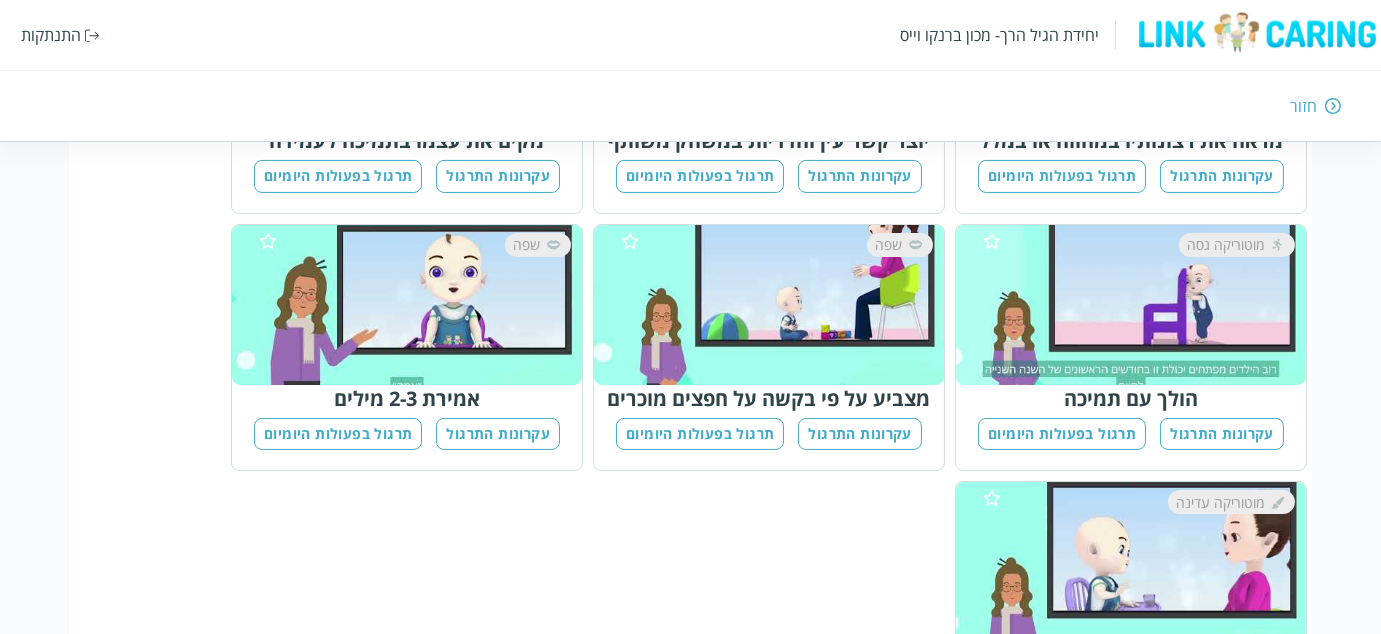 scroll, scrollTop: 500, scrollLeft: 0, axis: vertical 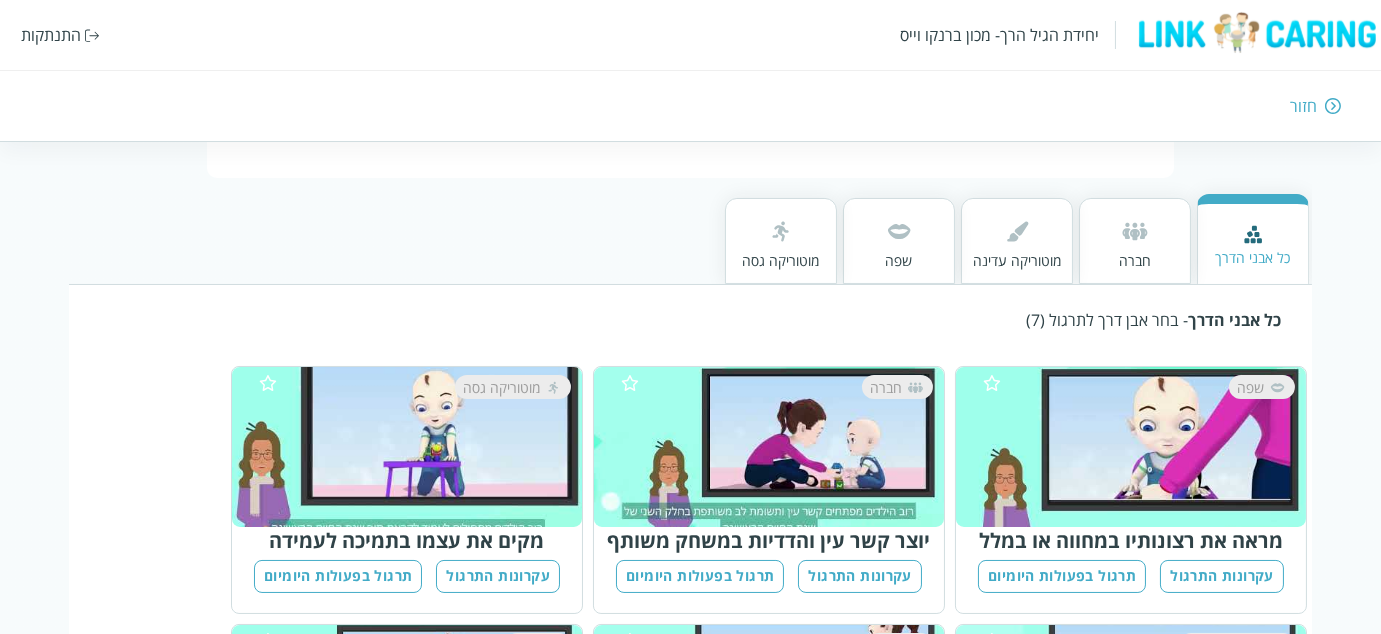 click on "שפה" at bounding box center (899, 260) 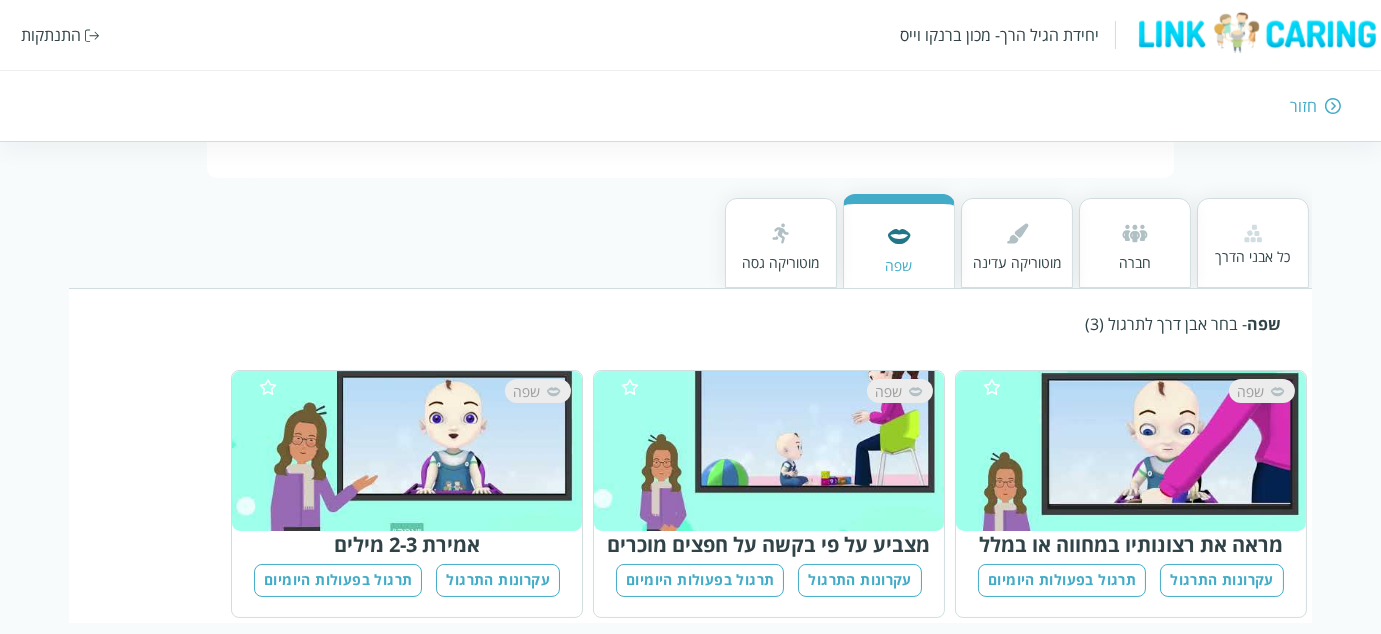 scroll, scrollTop: 226, scrollLeft: 0, axis: vertical 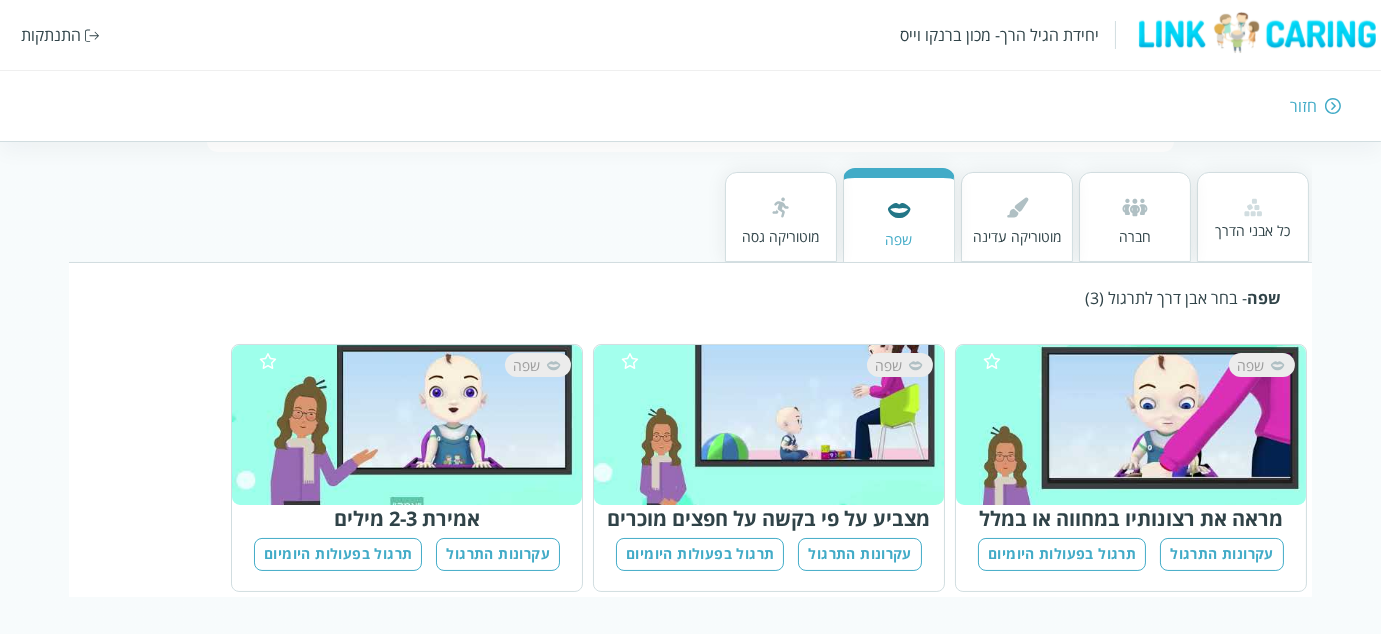 click at bounding box center (1135, 207) 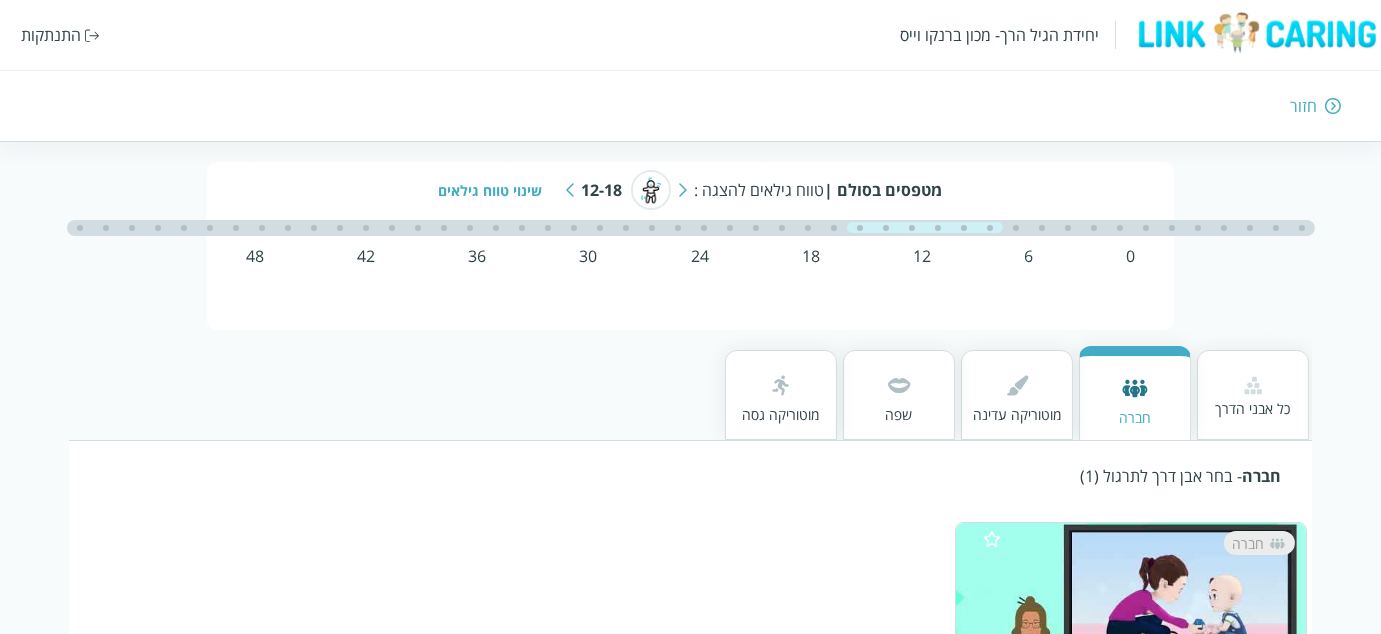 scroll, scrollTop: 26, scrollLeft: 0, axis: vertical 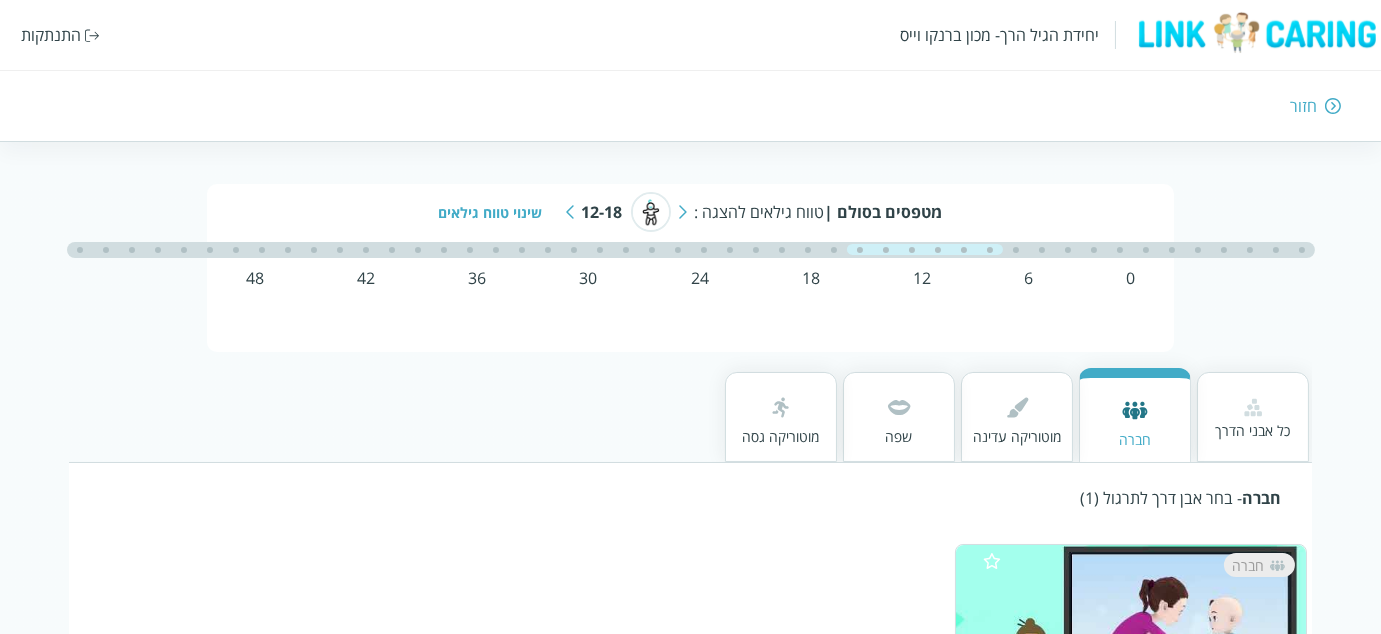 click at bounding box center (570, 212) 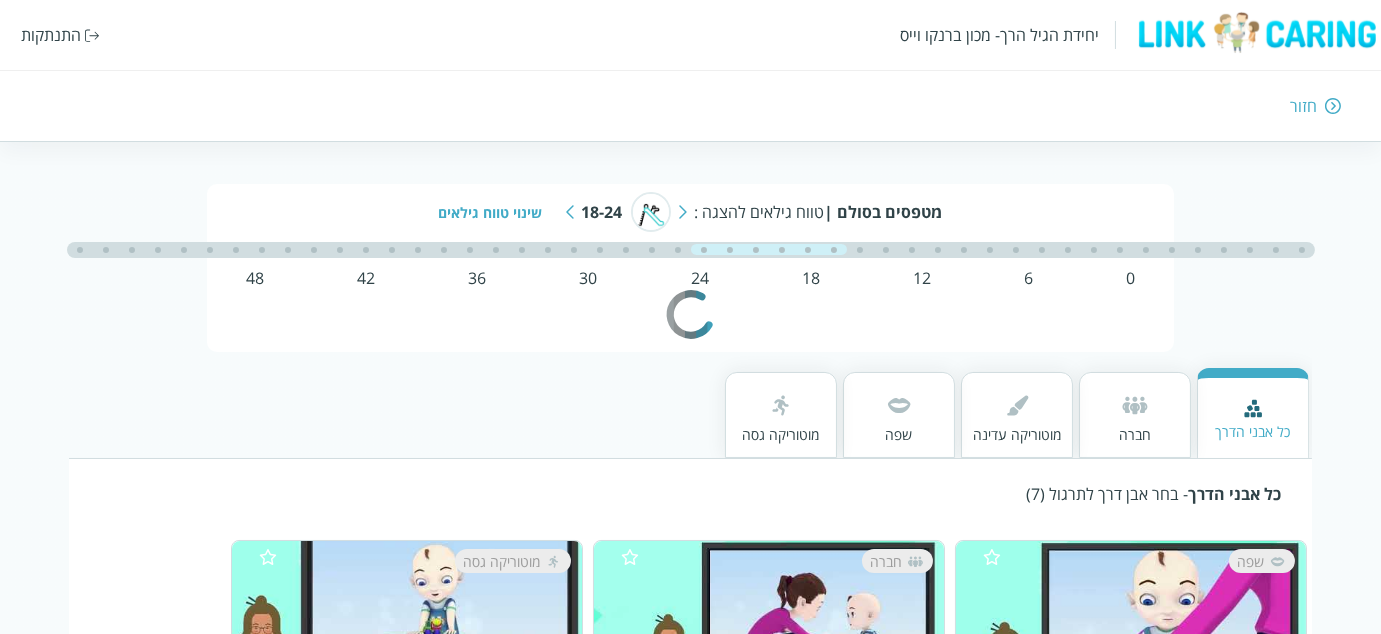 scroll, scrollTop: 0, scrollLeft: 0, axis: both 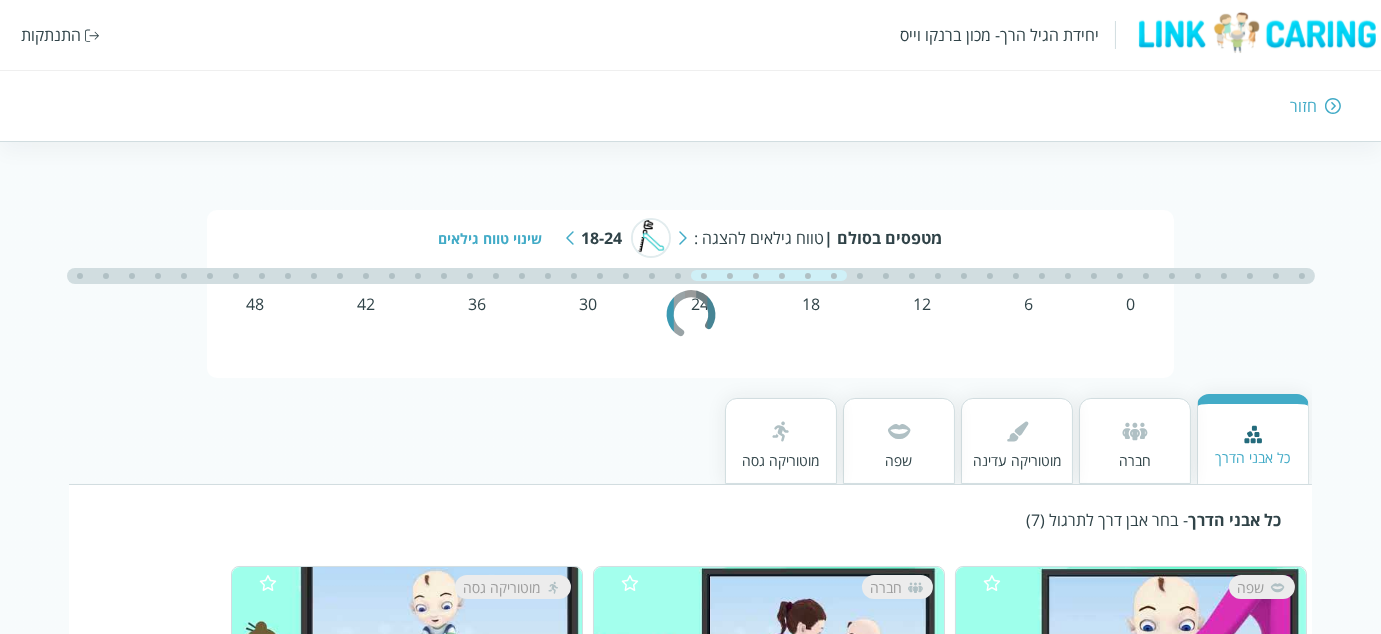 click on "חברה" at bounding box center [1135, 441] 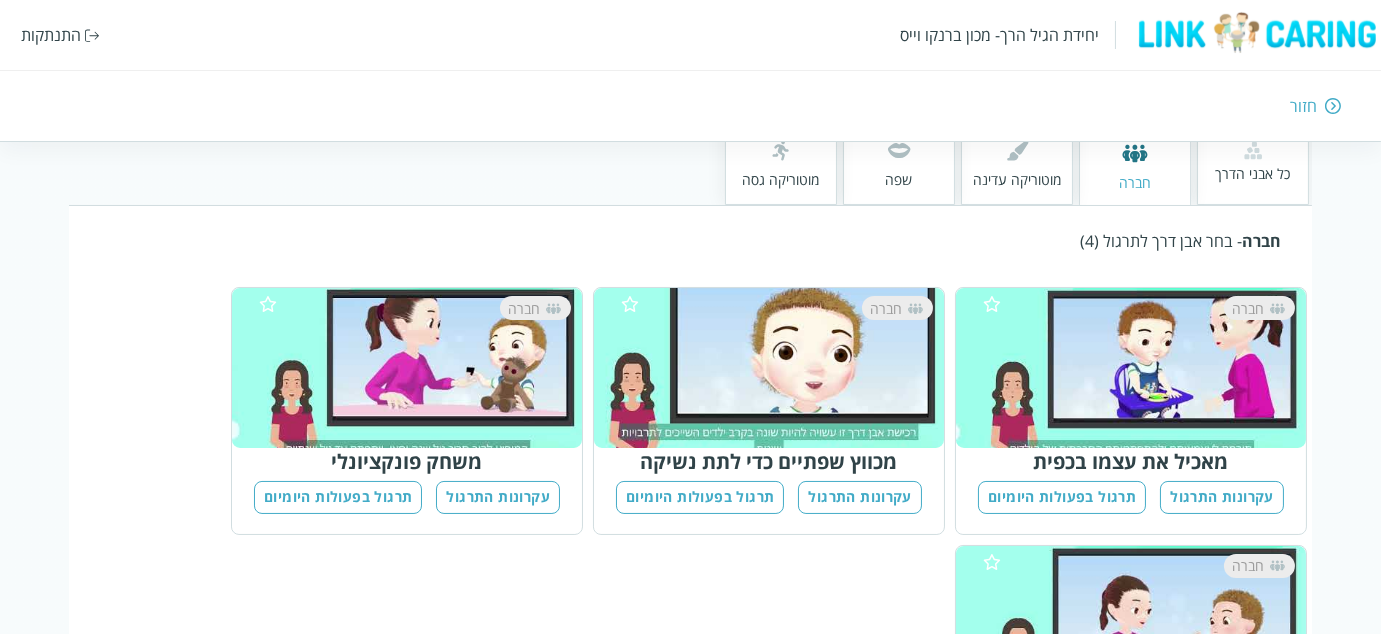 click at bounding box center [899, 152] 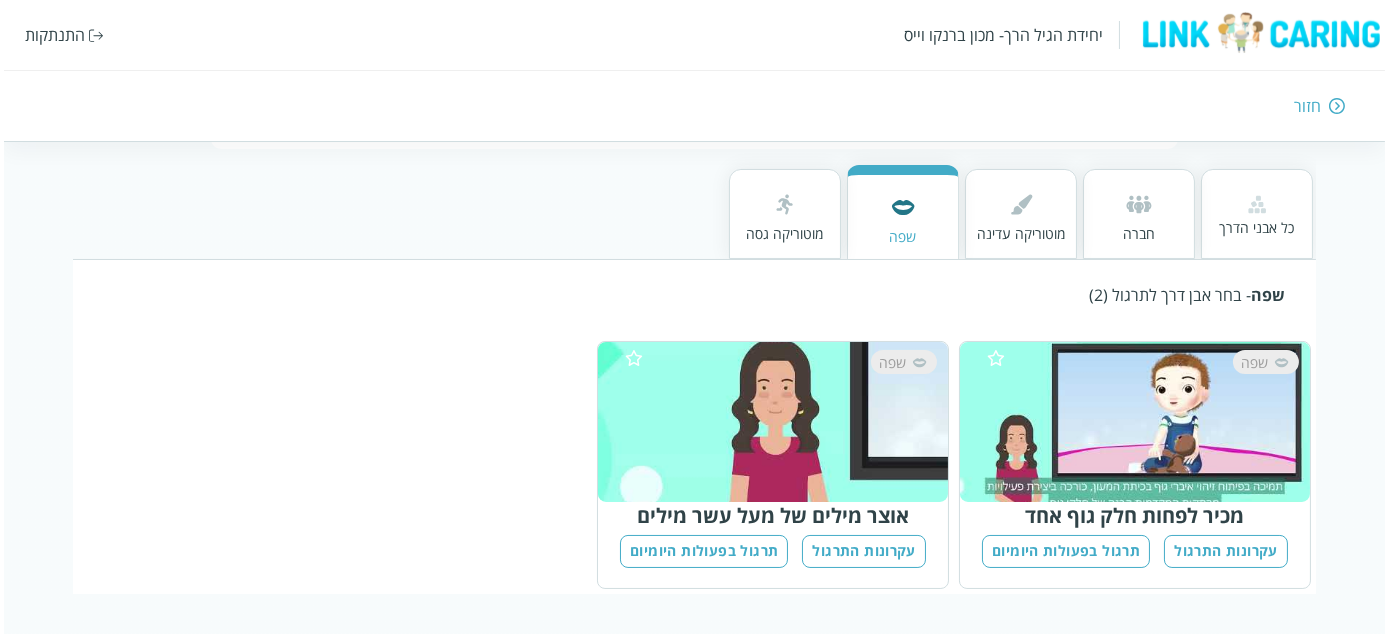 scroll, scrollTop: 226, scrollLeft: 0, axis: vertical 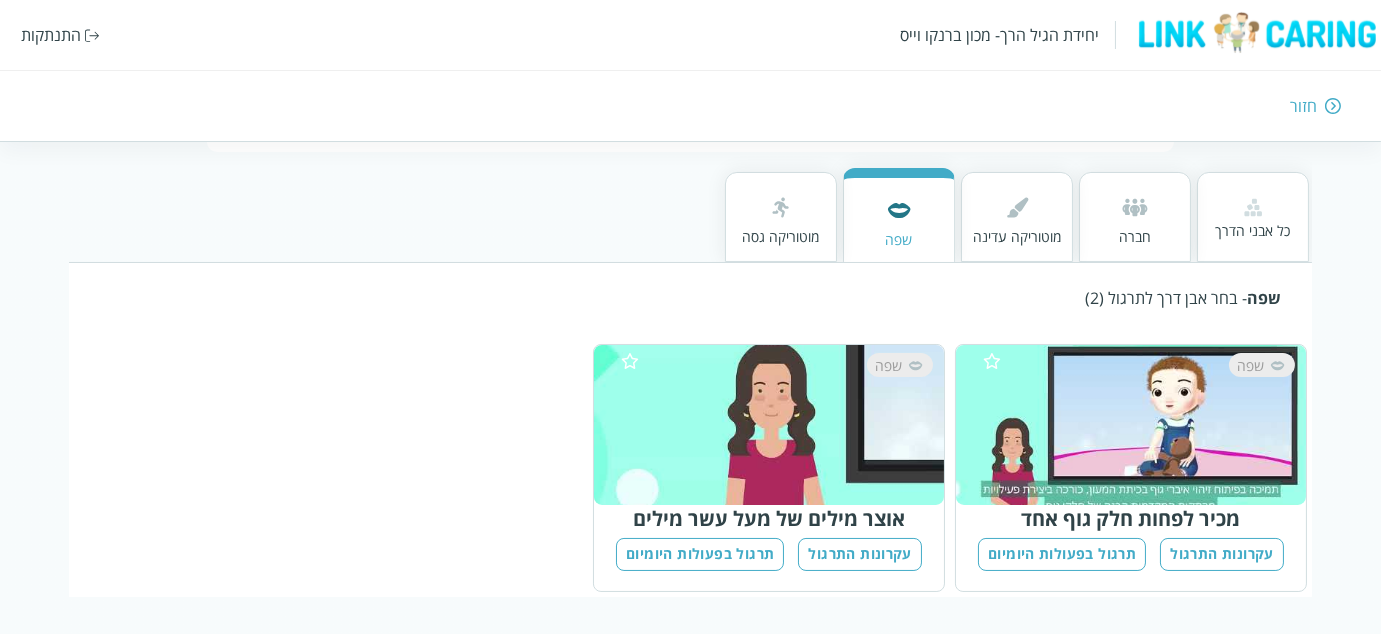 click on "שפה" at bounding box center [1140, 425] 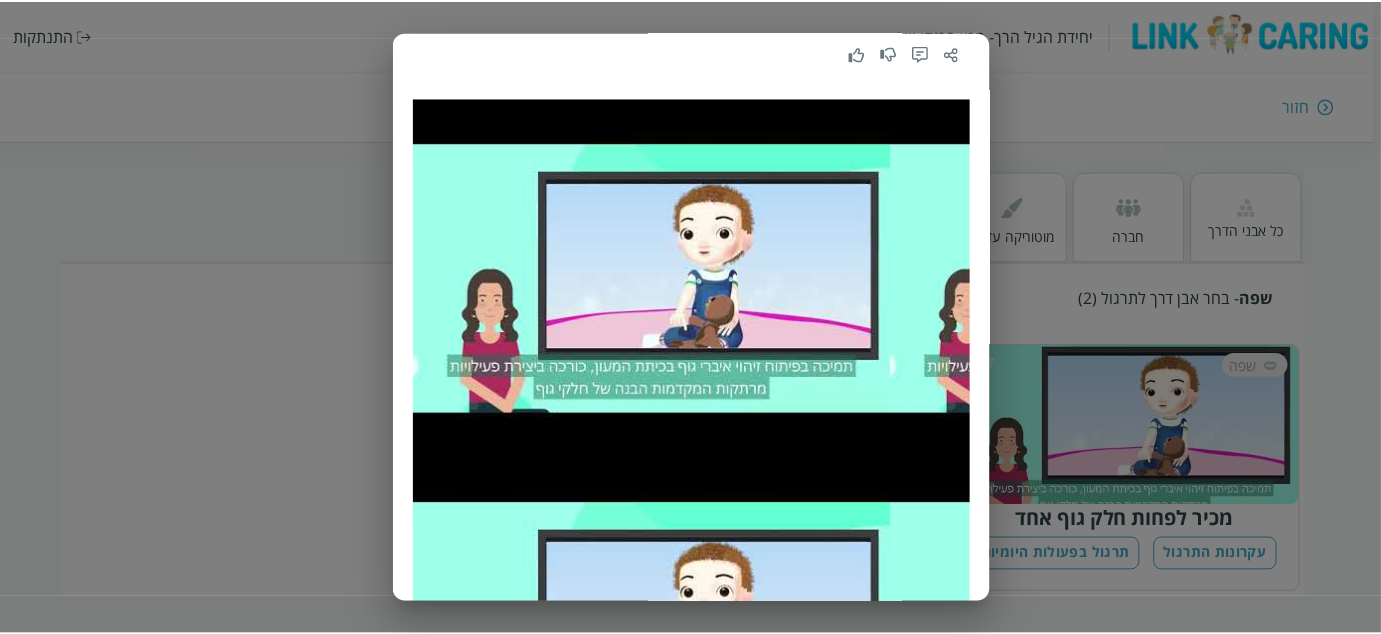 scroll, scrollTop: 235, scrollLeft: 0, axis: vertical 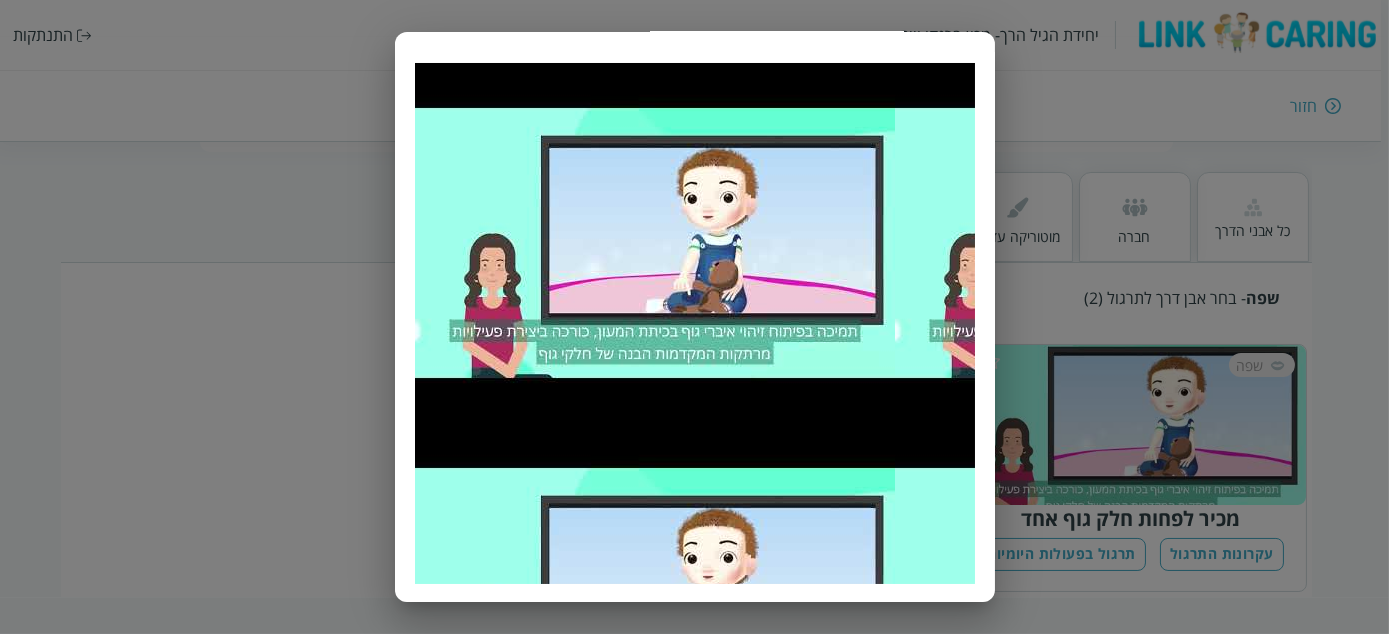 click on "מכיר לפחות חלק גוף אחד  אבן הדרך של היכרות עם אברי הגוף היא צעד חיוני בהתפתחותם הקוגניטיבית והשפתית המוקדמת של הילדים. רוב הילדים יבצעו אבן דרך התפתחותית זו סביב גיל [AGE_IN_MONTHS] חודשים. תמיכה בפיתוח זיהוי אברי גוף בכיתת המעון כרוכה ביצירת פעילויות מרתקות המקדמות הבנה של חלקי גוף, כך תוכלו לטפח אבן דרך זו." at bounding box center (694, 317) 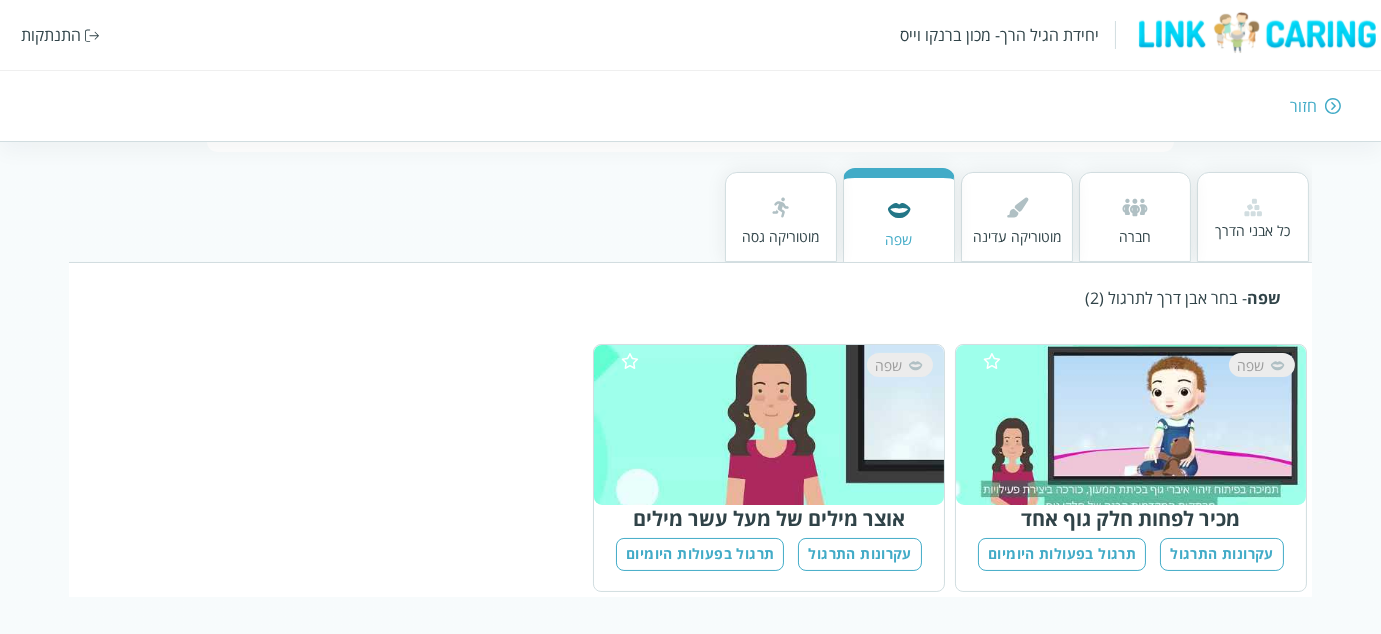 click at bounding box center [1135, 207] 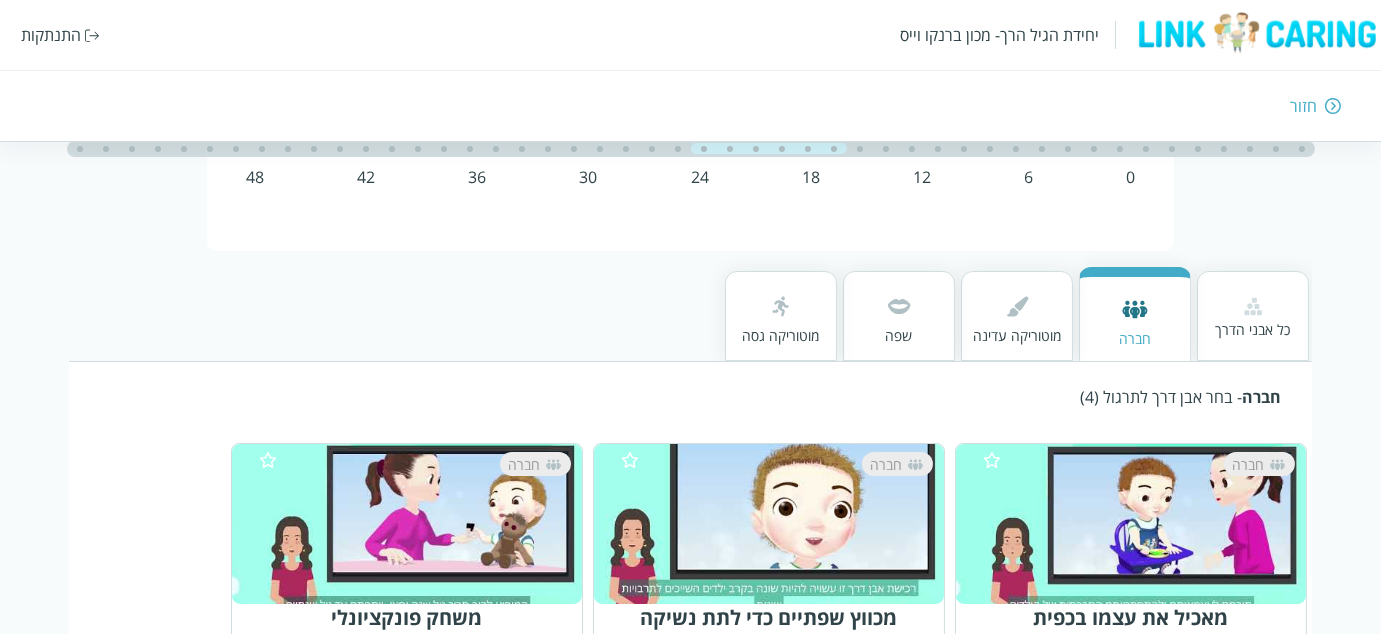 scroll, scrollTop: 26, scrollLeft: 0, axis: vertical 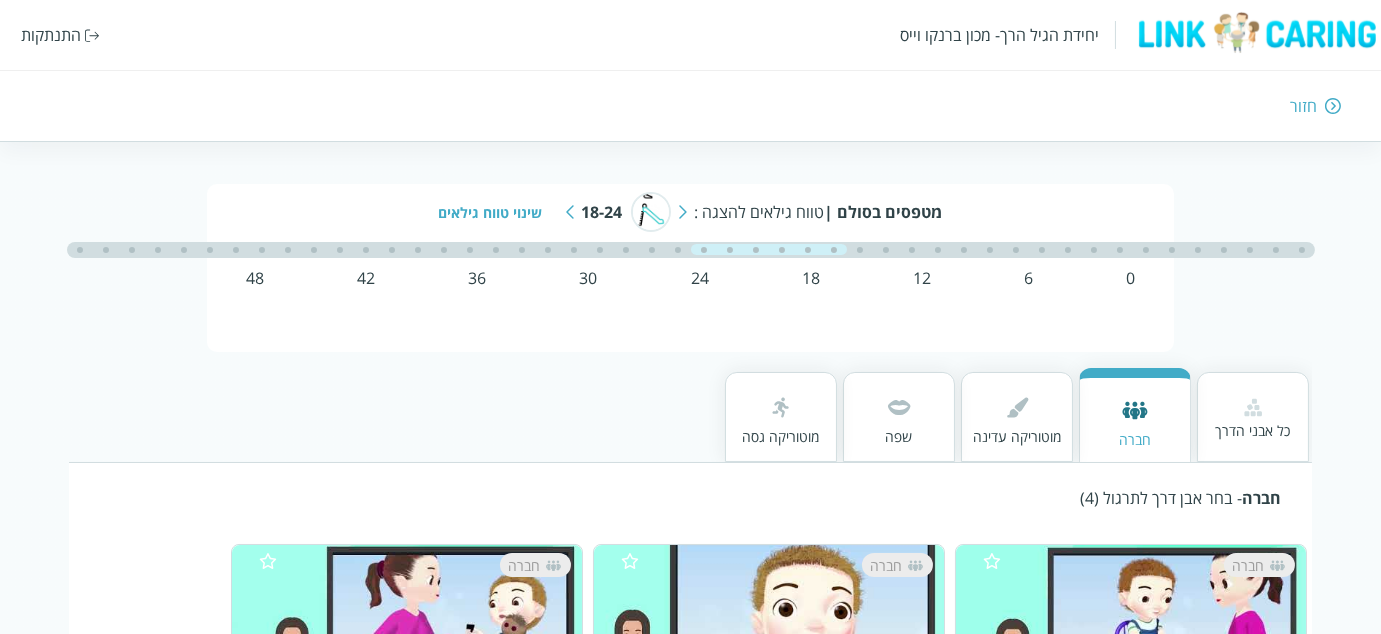 click at bounding box center (683, 212) 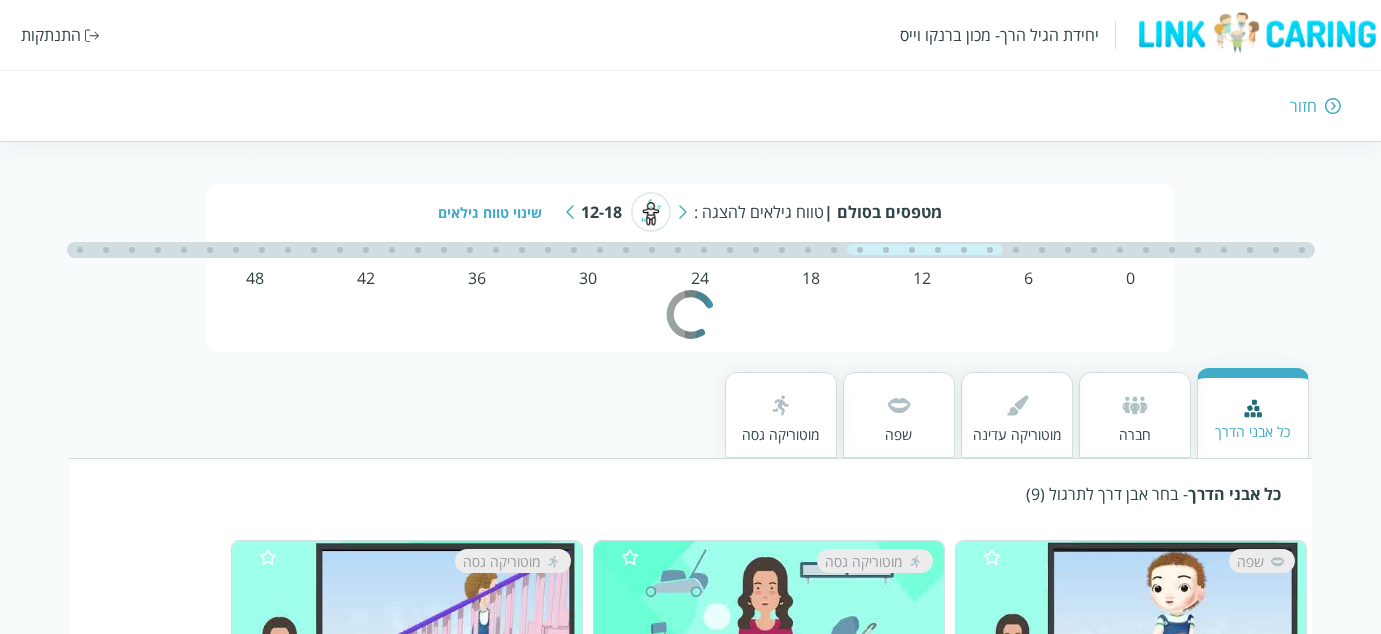 scroll, scrollTop: 0, scrollLeft: 0, axis: both 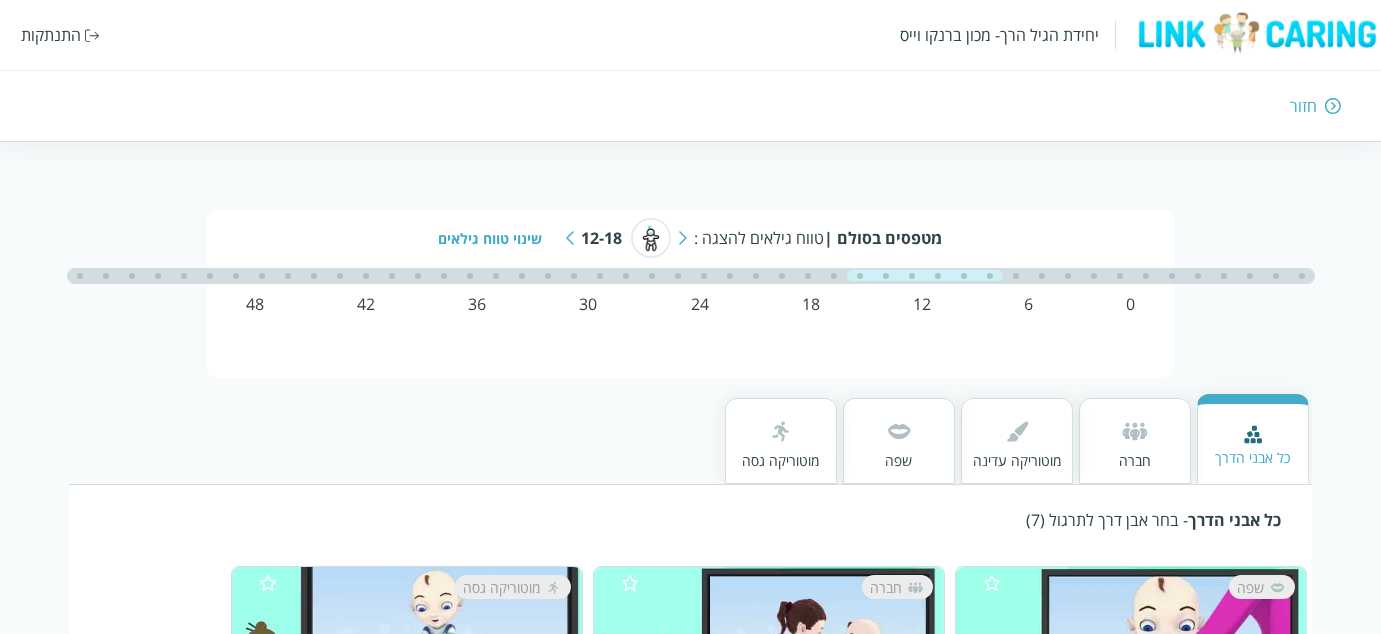 click on "חברה" at bounding box center [1135, 441] 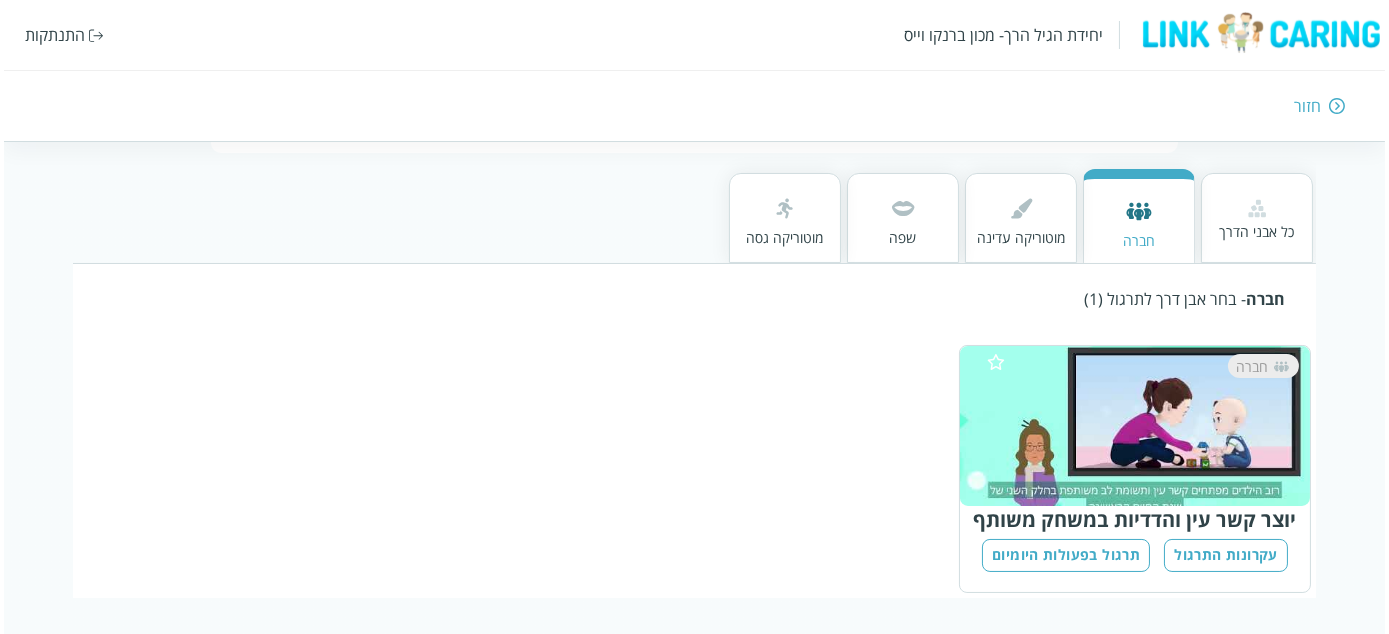 scroll, scrollTop: 226, scrollLeft: 0, axis: vertical 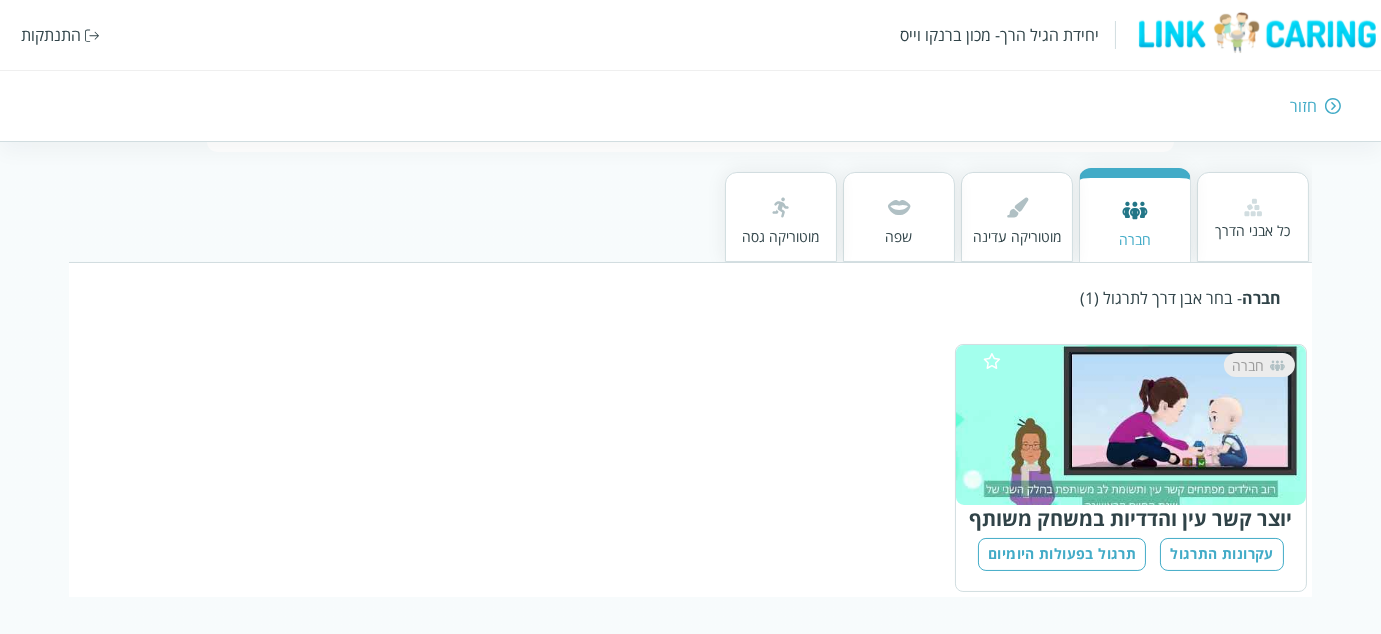 click on "שפה" at bounding box center [899, 236] 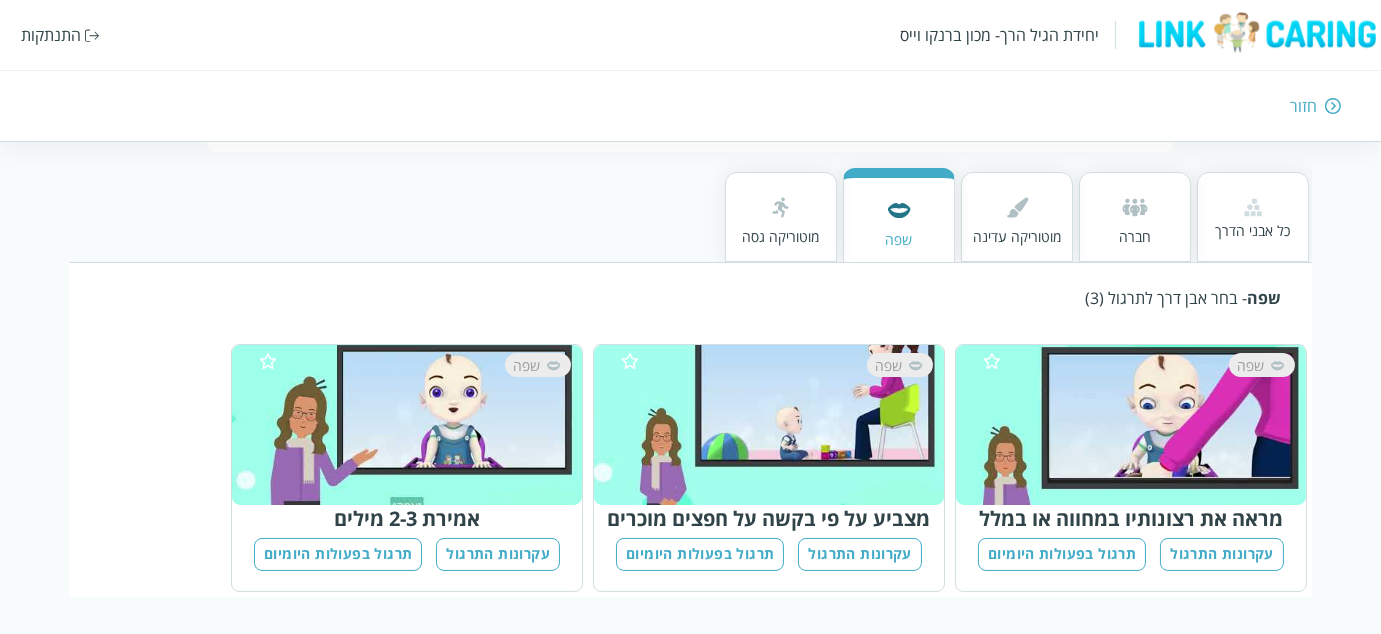 click on "שפה" at bounding box center [778, 425] 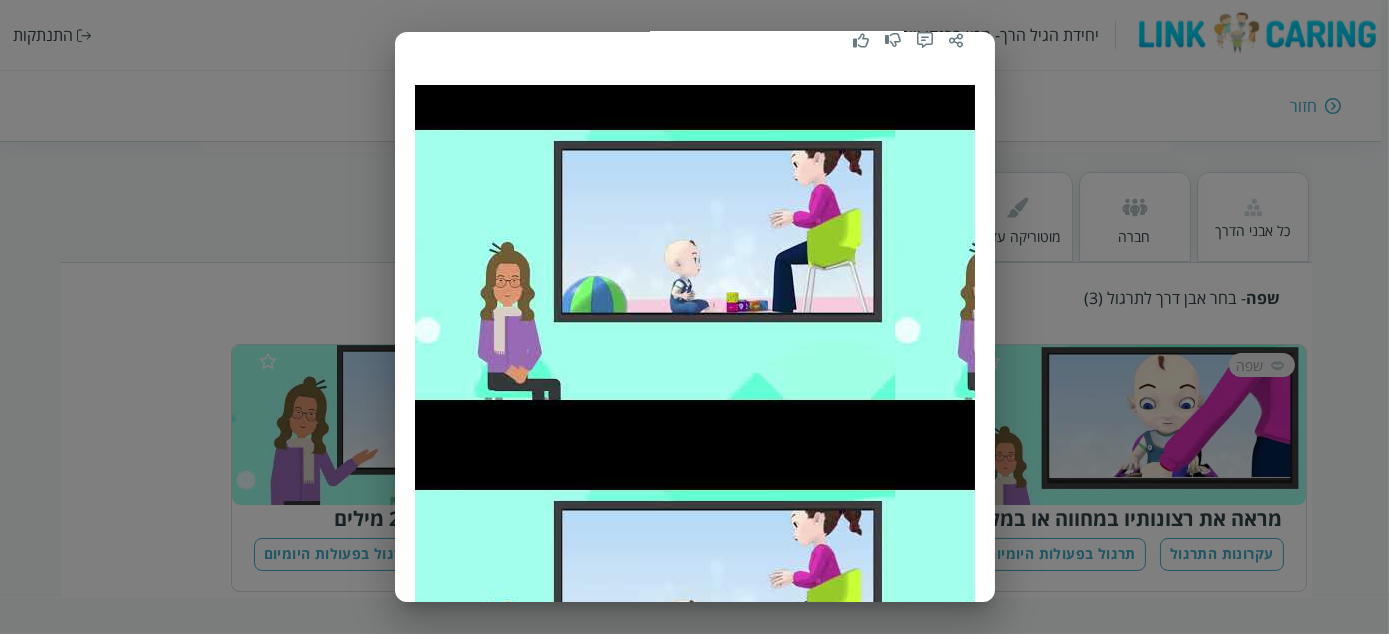 scroll, scrollTop: 200, scrollLeft: 0, axis: vertical 